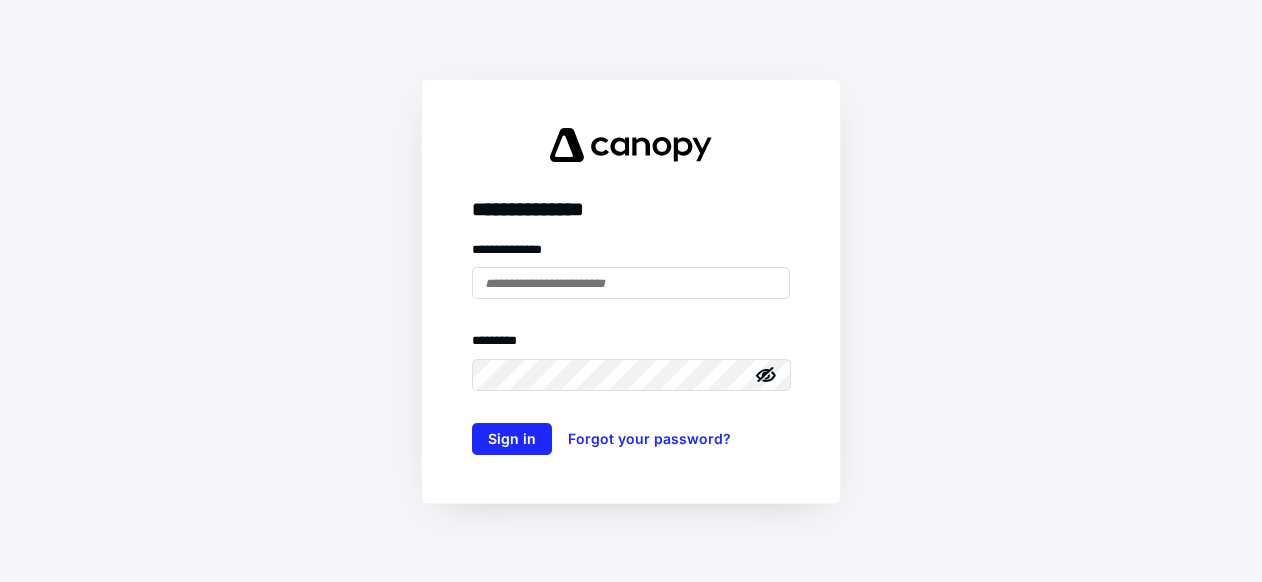 scroll, scrollTop: 0, scrollLeft: 0, axis: both 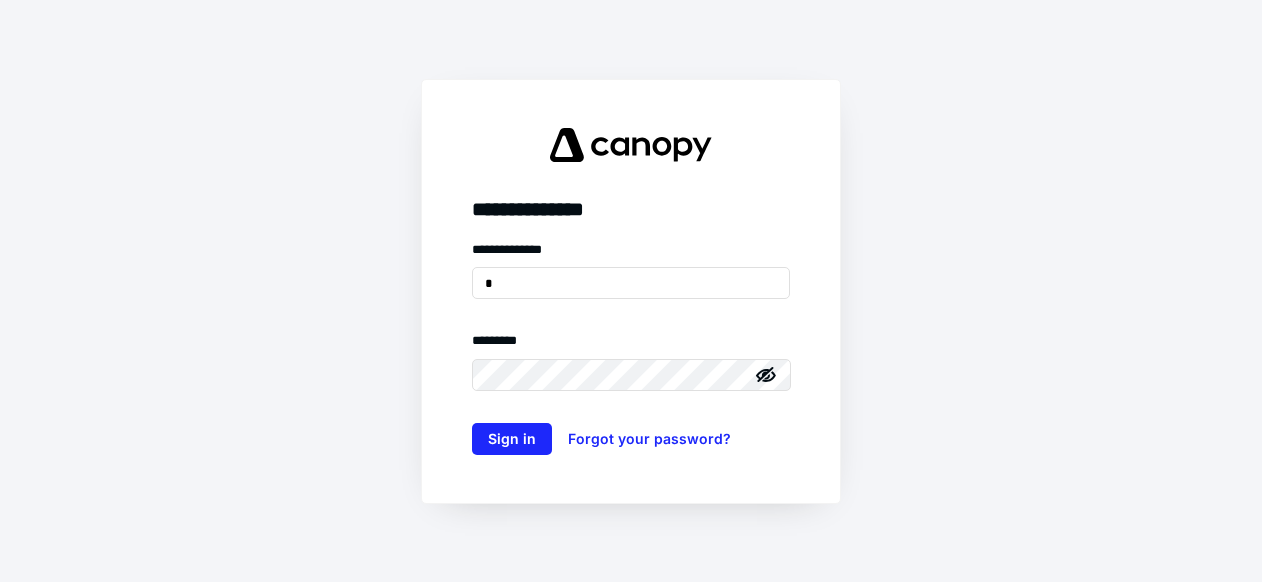type on "**********" 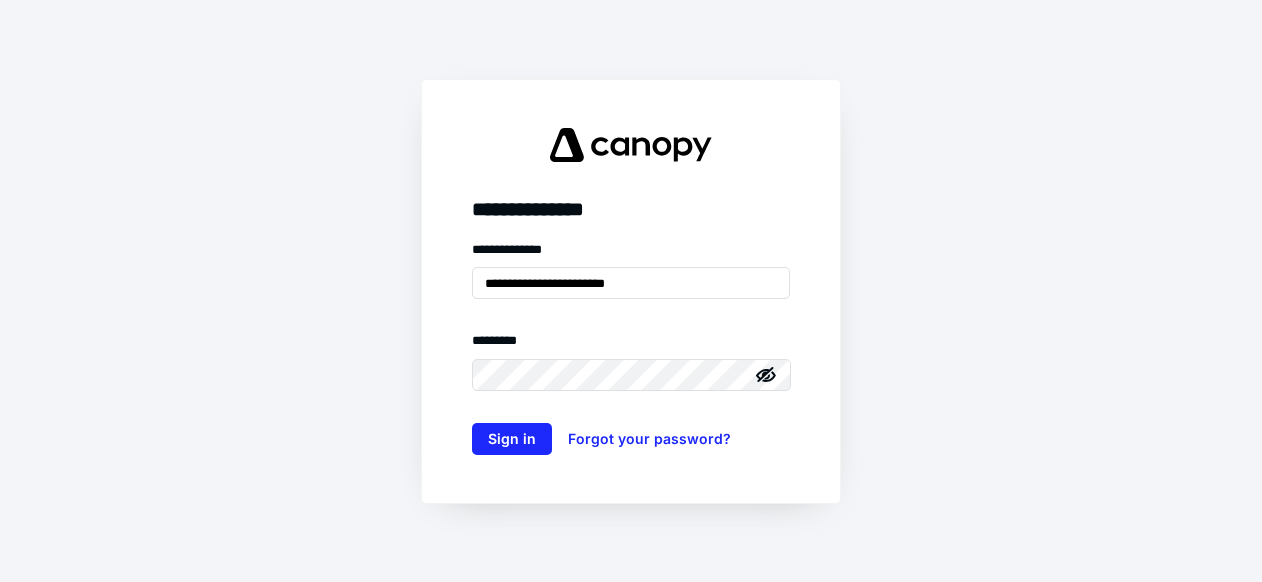 click 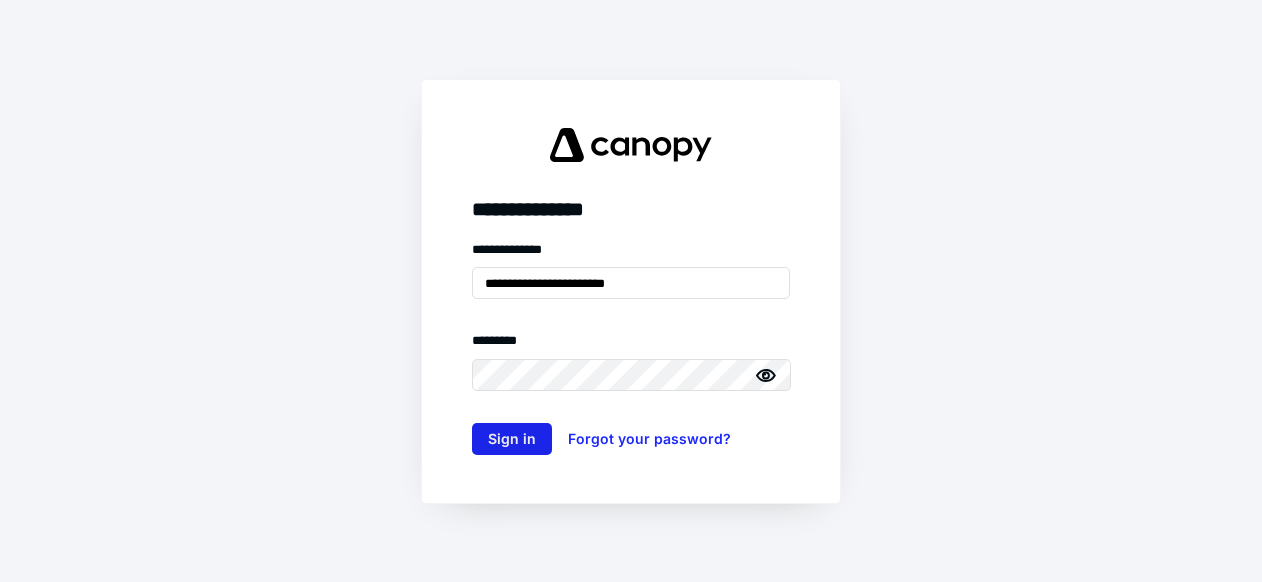 click on "Sign in" at bounding box center [512, 439] 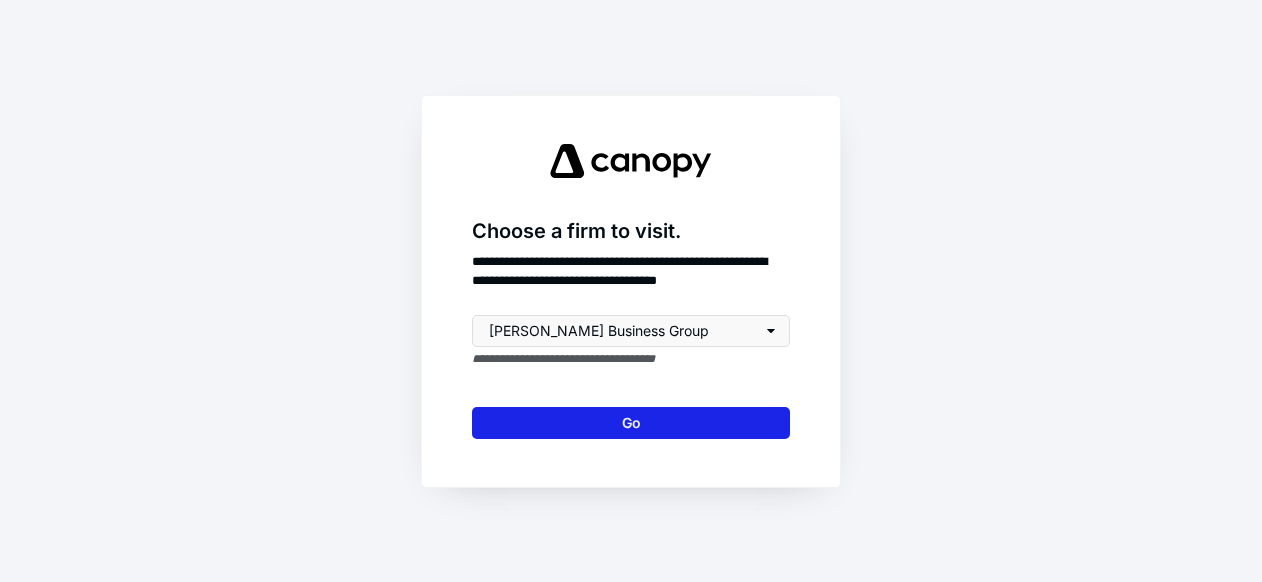 click on "Go" at bounding box center [631, 423] 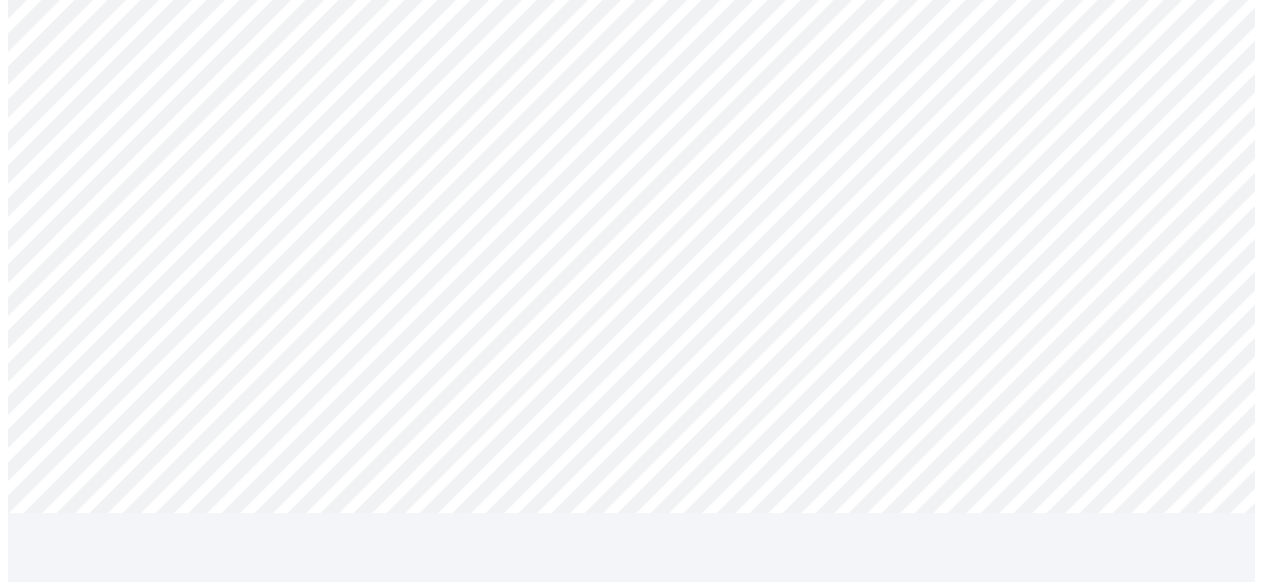 scroll, scrollTop: 300, scrollLeft: 0, axis: vertical 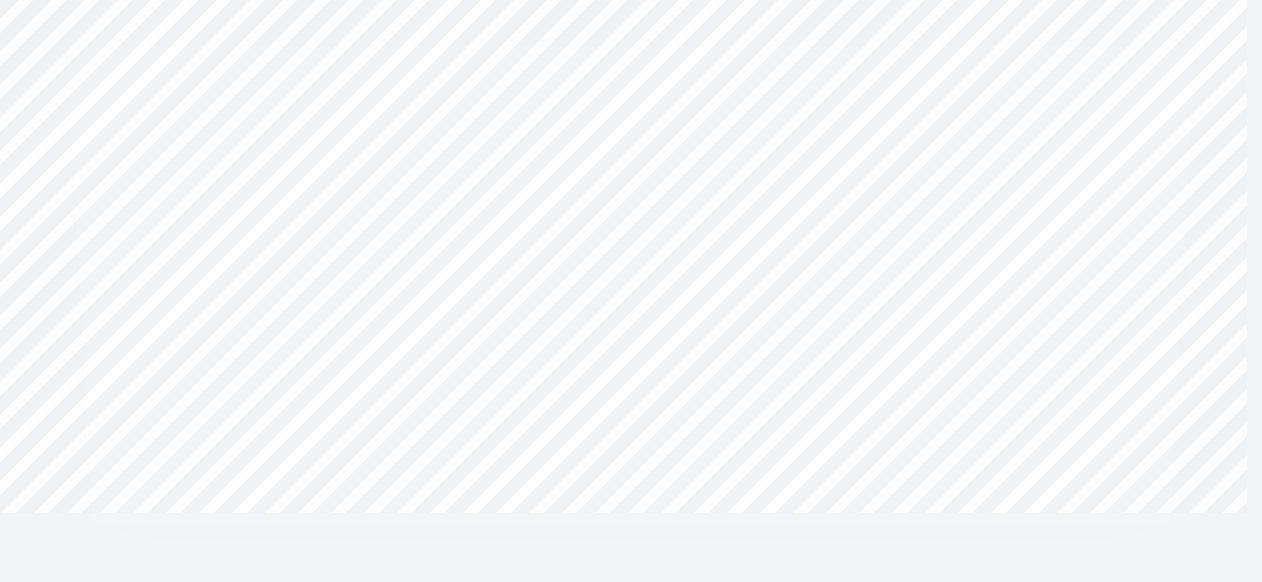 click at bounding box center (631, 309) 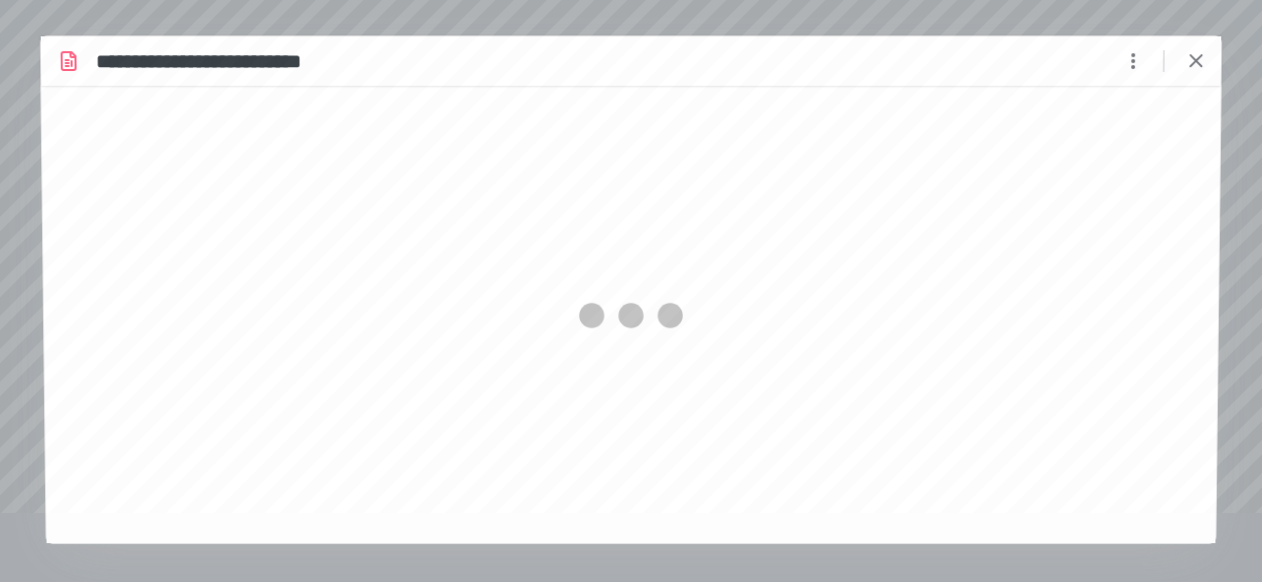 scroll, scrollTop: 0, scrollLeft: 0, axis: both 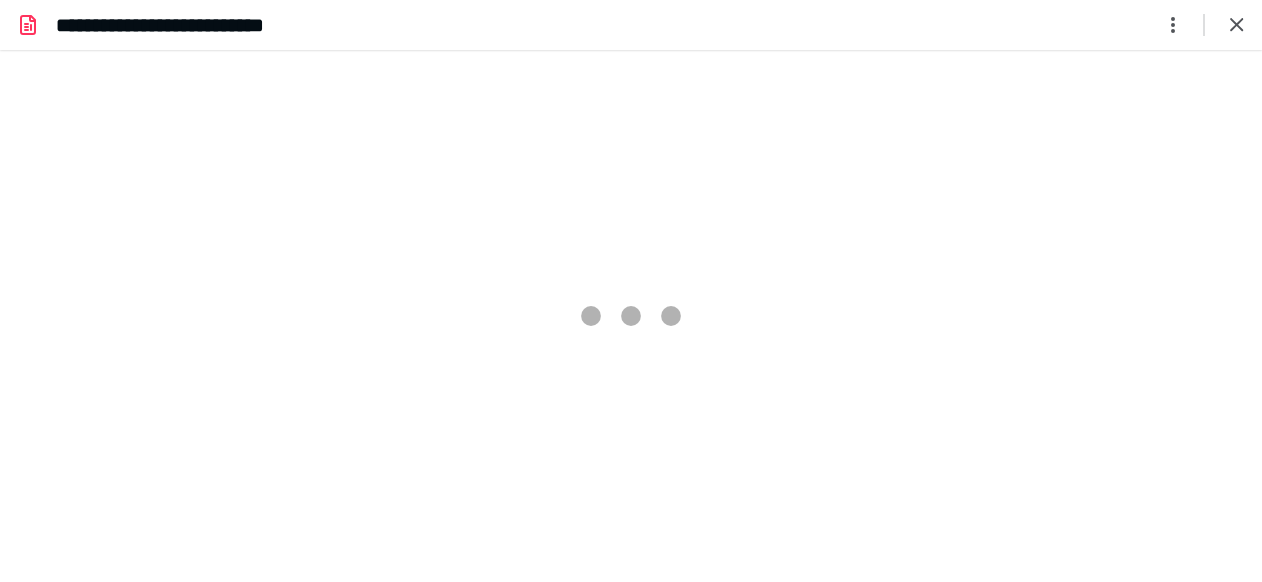 type on "202" 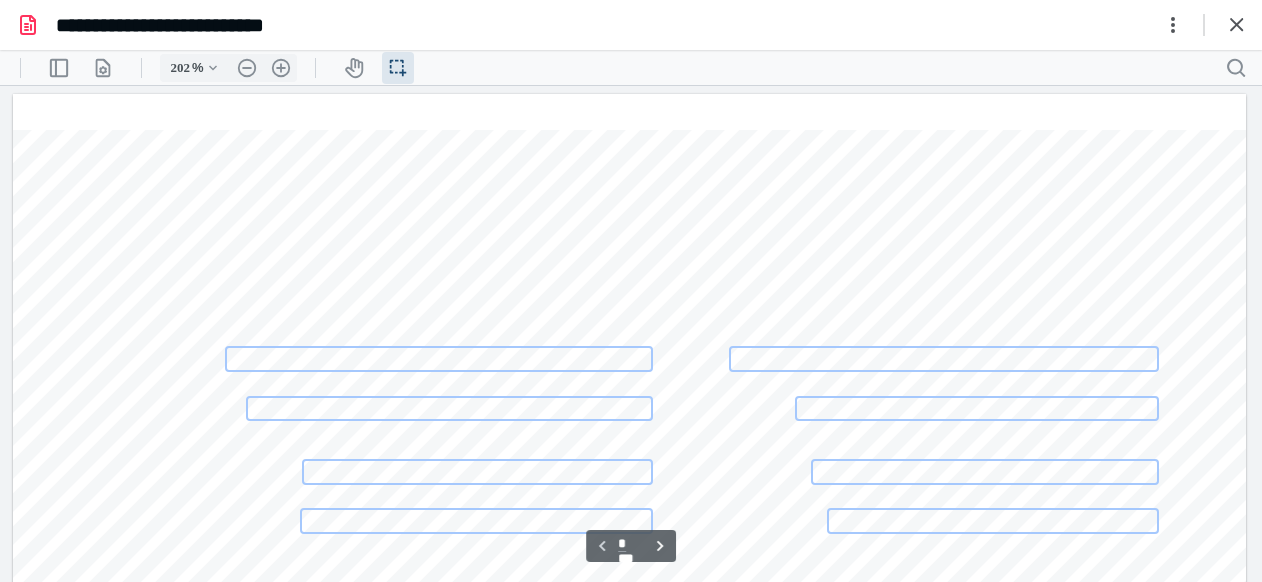 scroll, scrollTop: 44, scrollLeft: 0, axis: vertical 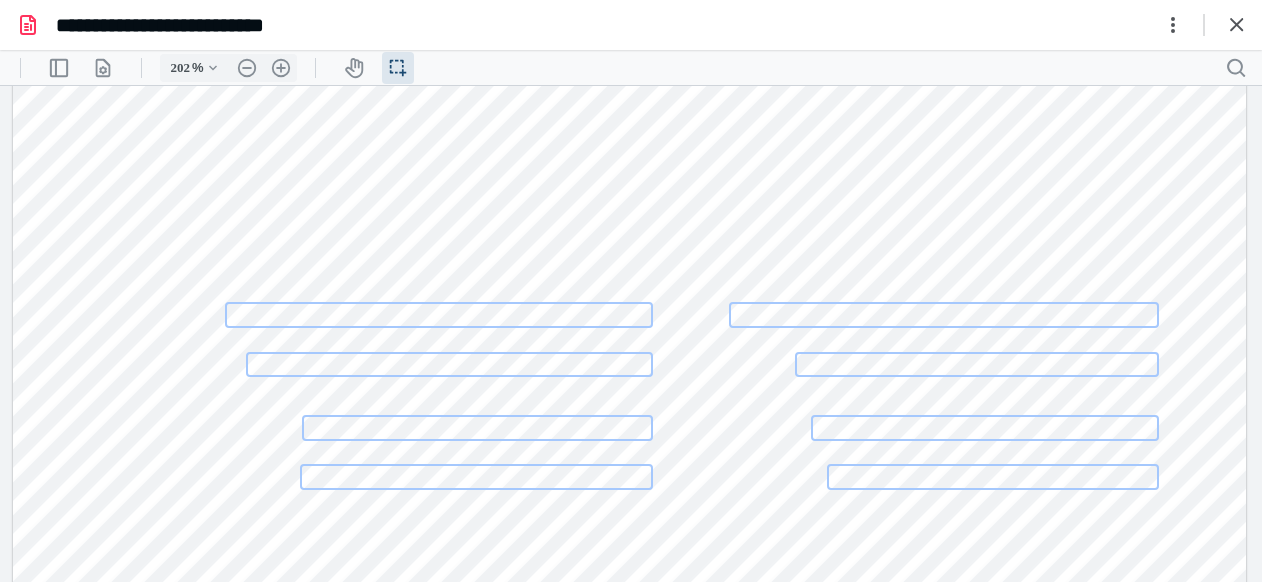 click at bounding box center (439, 315) 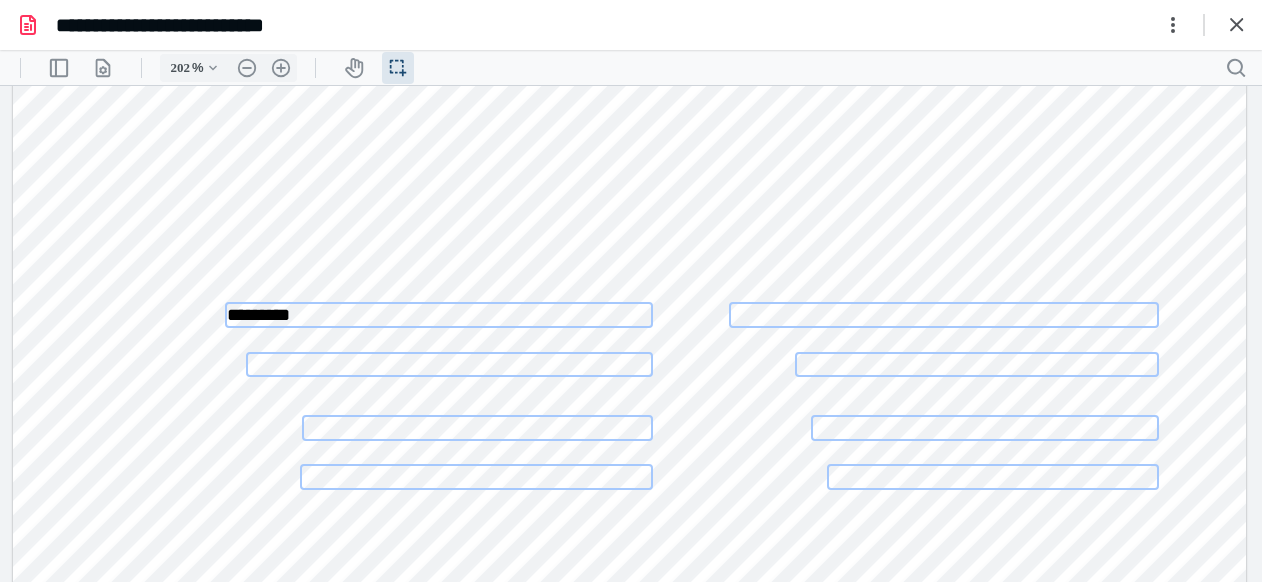 type on "*********" 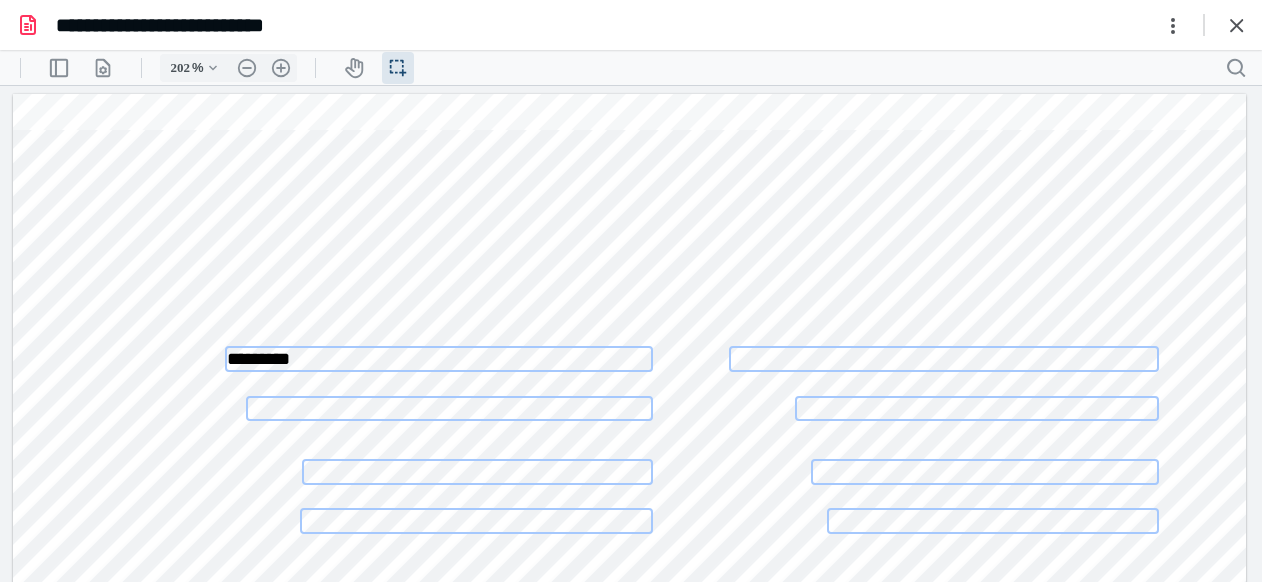 click at bounding box center (449, 409) 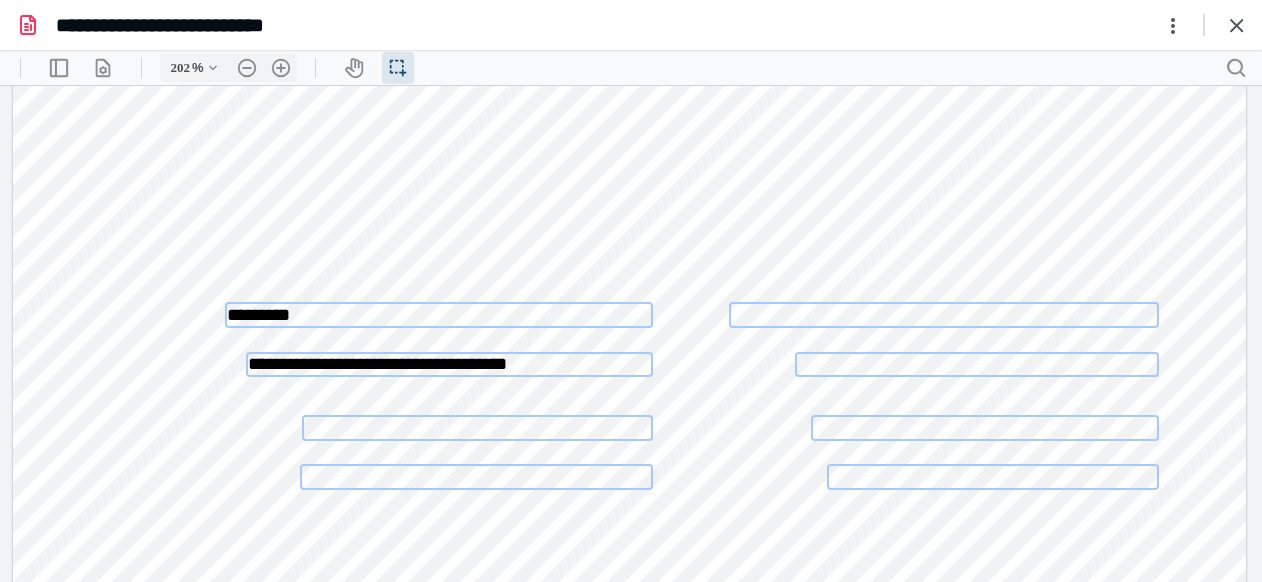 type on "**********" 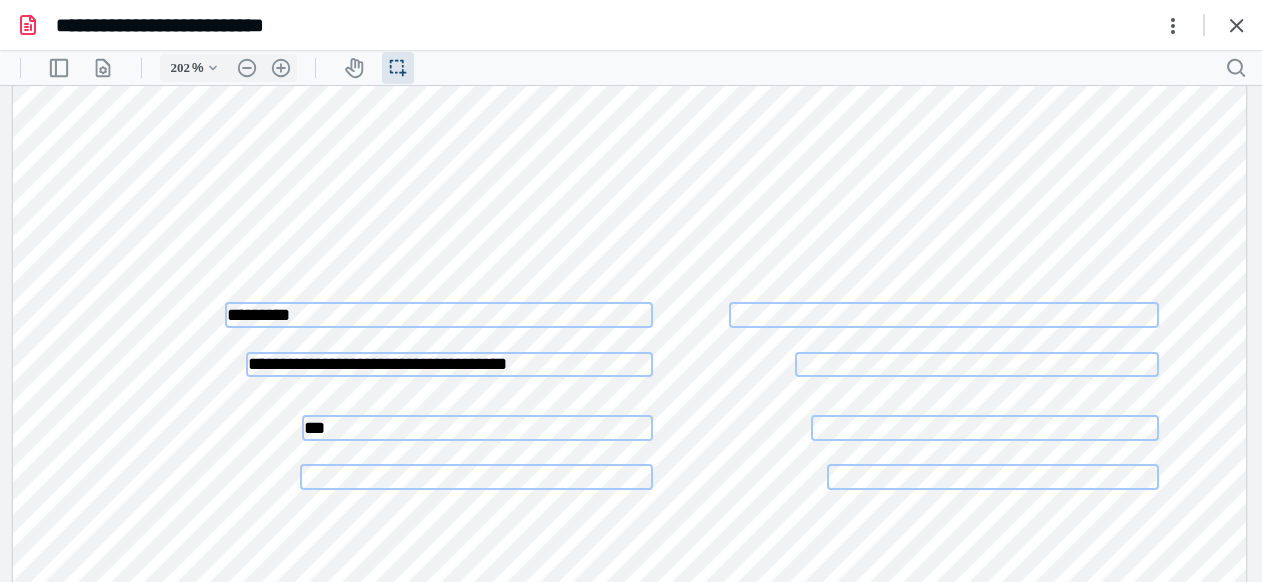 type on "**********" 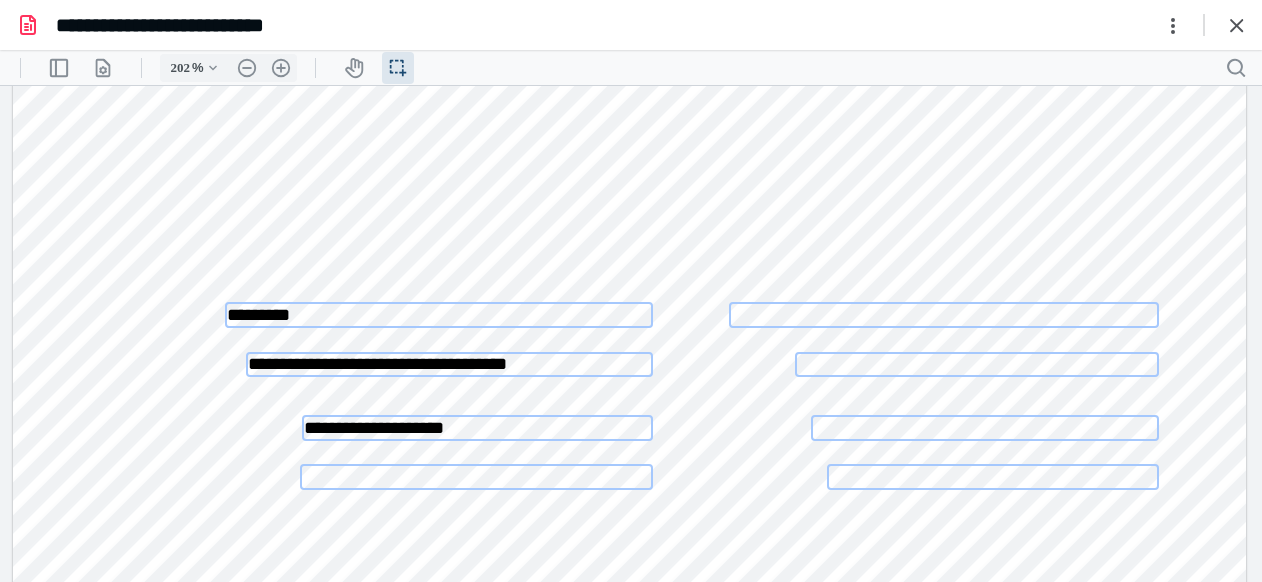 type on "**********" 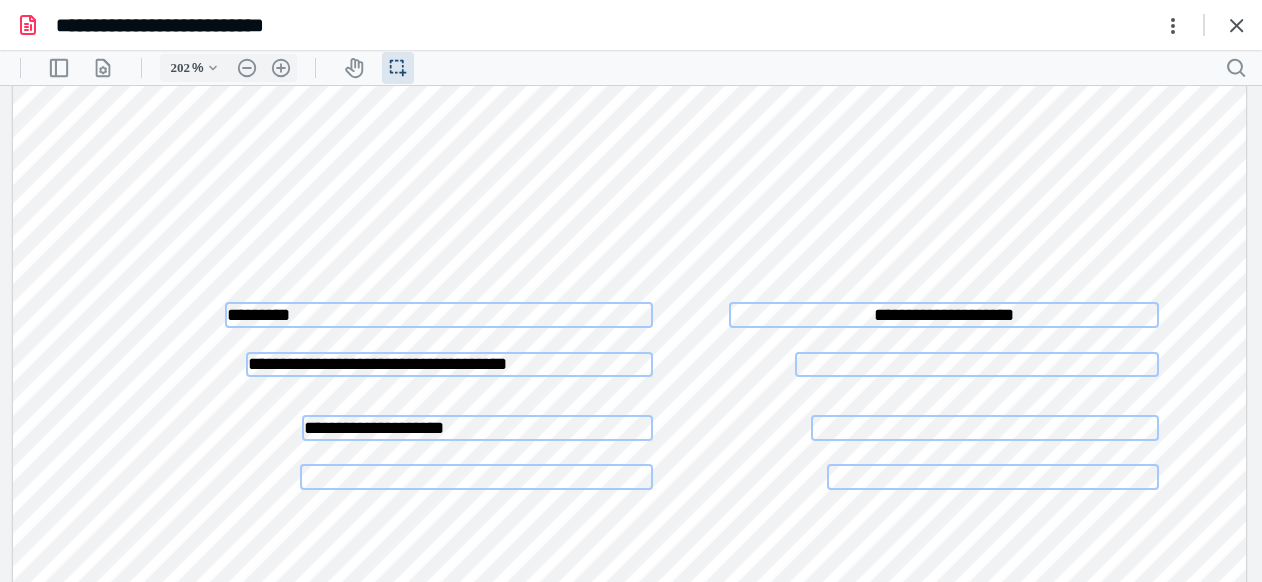 type on "**********" 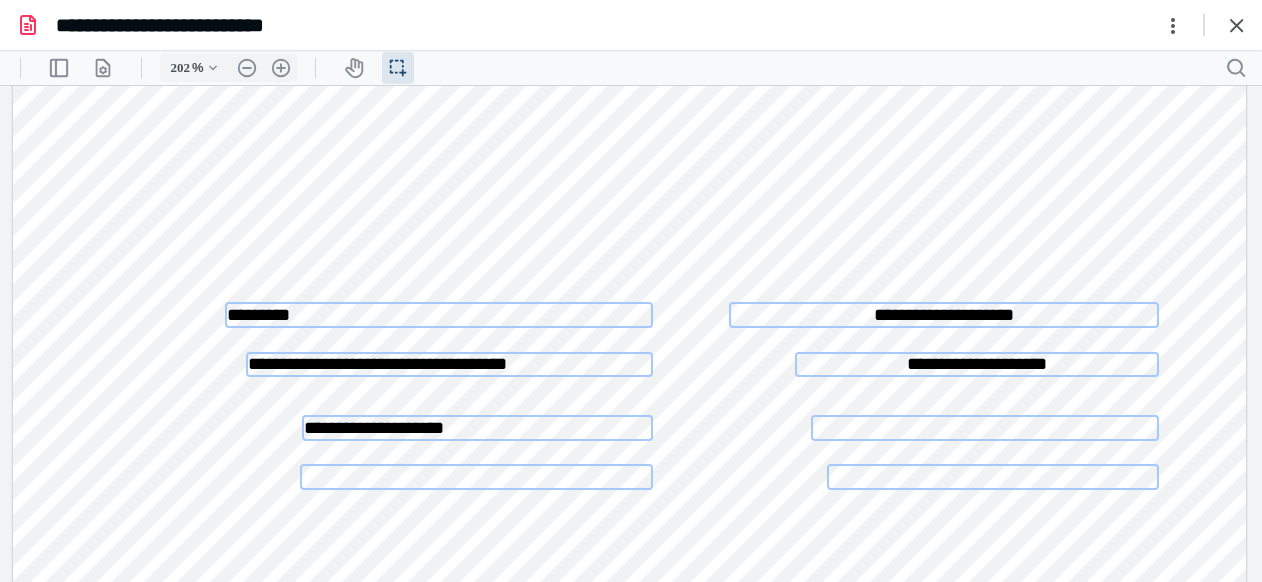 type on "**********" 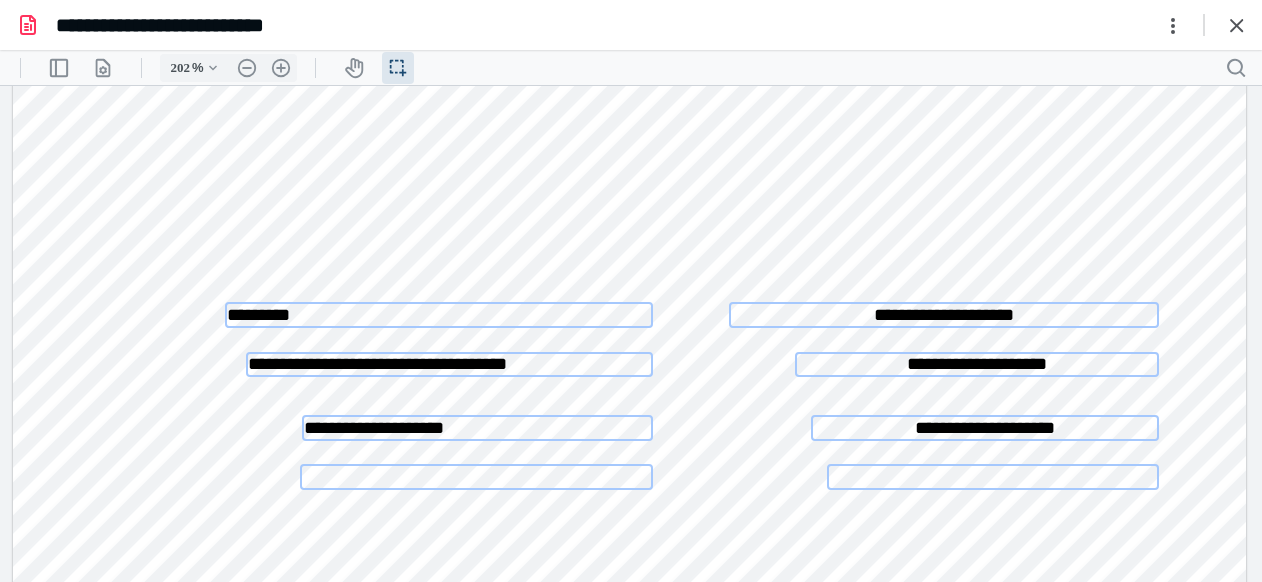 type on "**********" 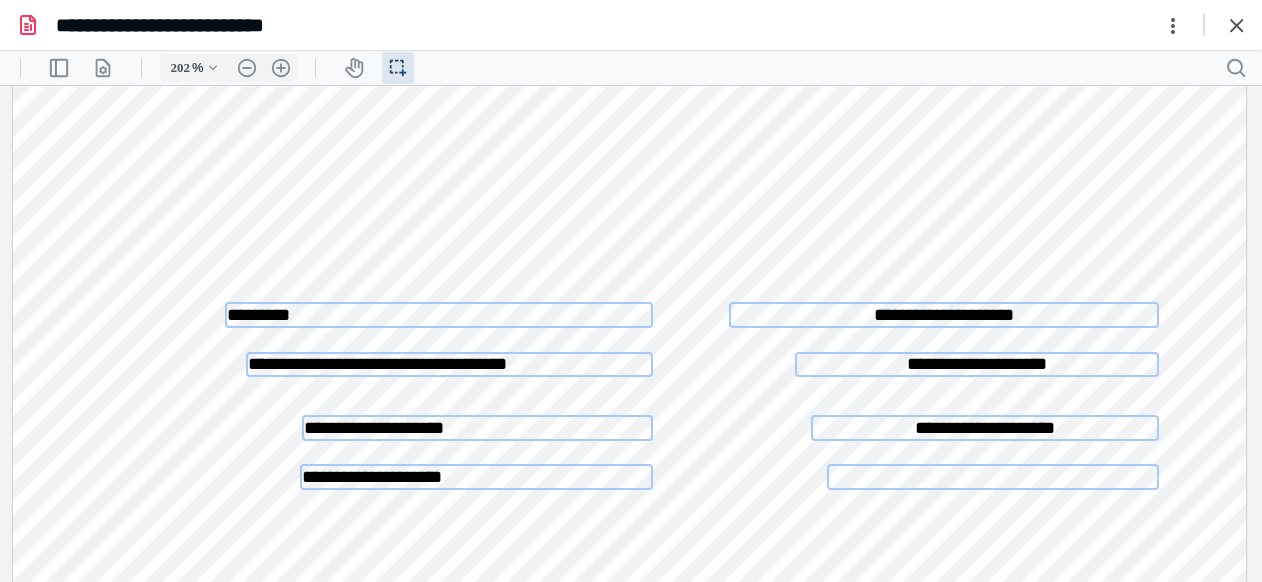 type on "**********" 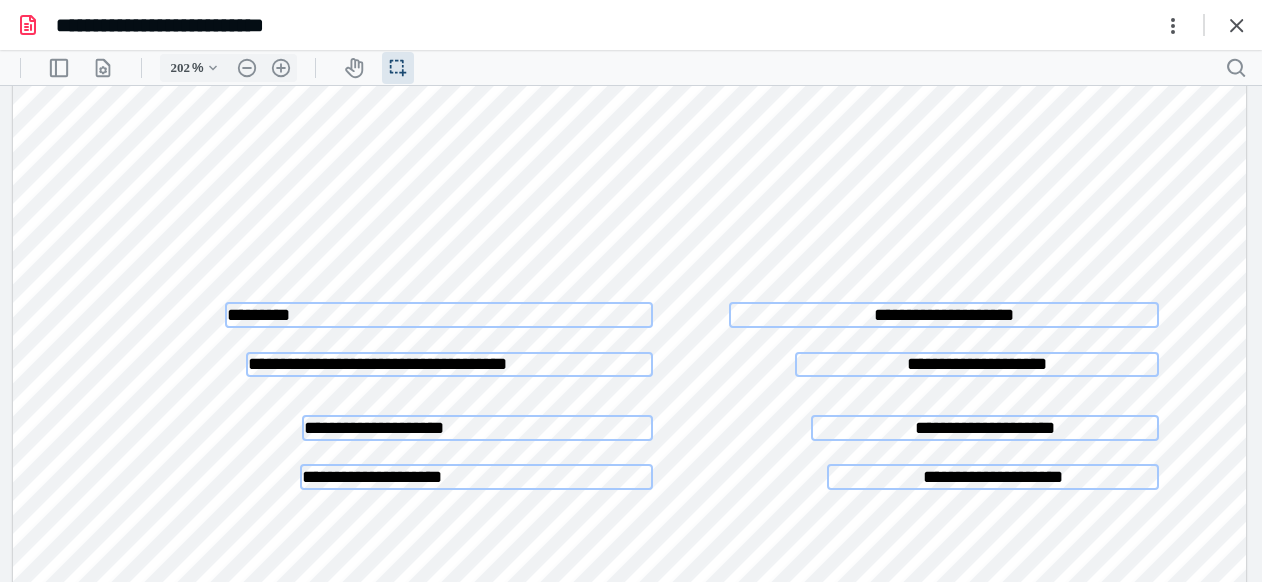 type on "*" 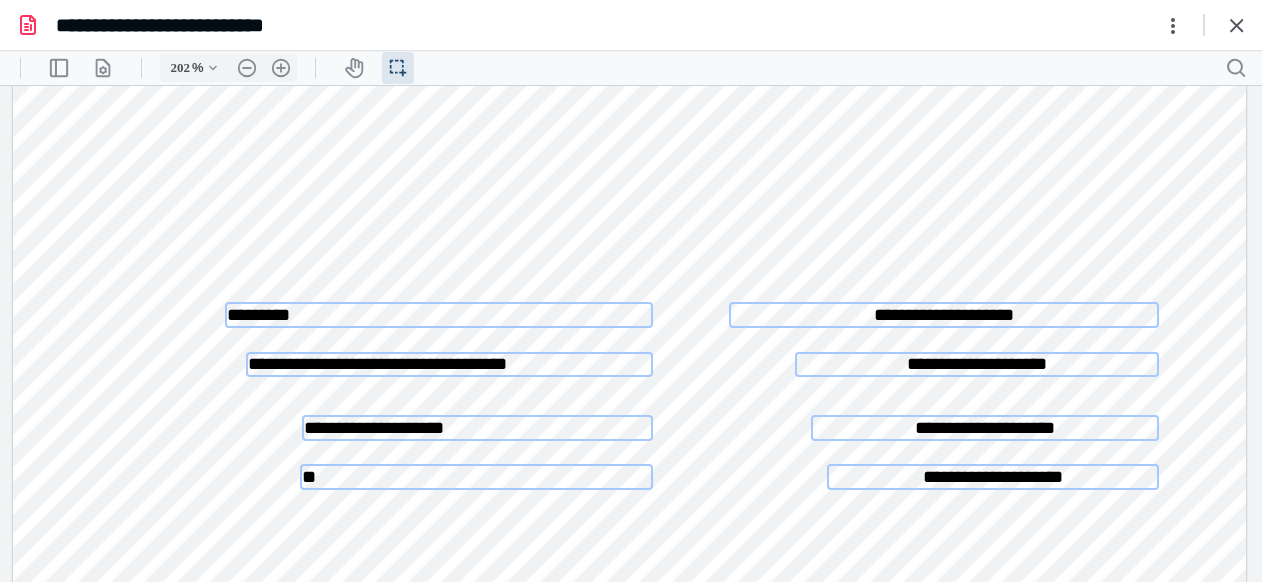 type on "*" 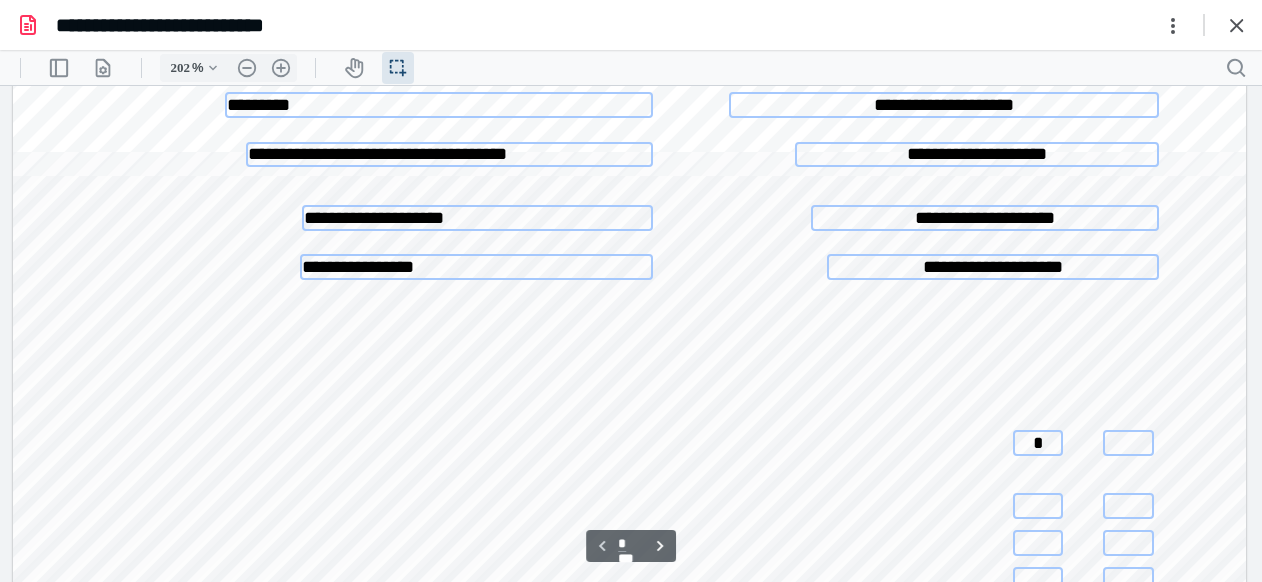 scroll, scrollTop: 344, scrollLeft: 0, axis: vertical 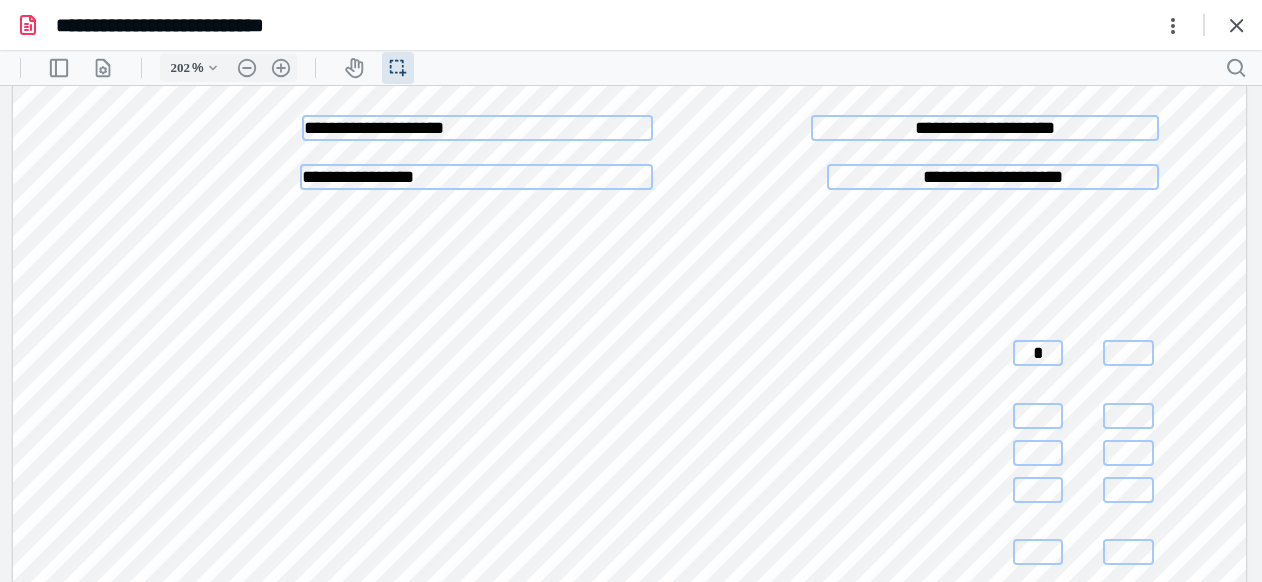 type on "**********" 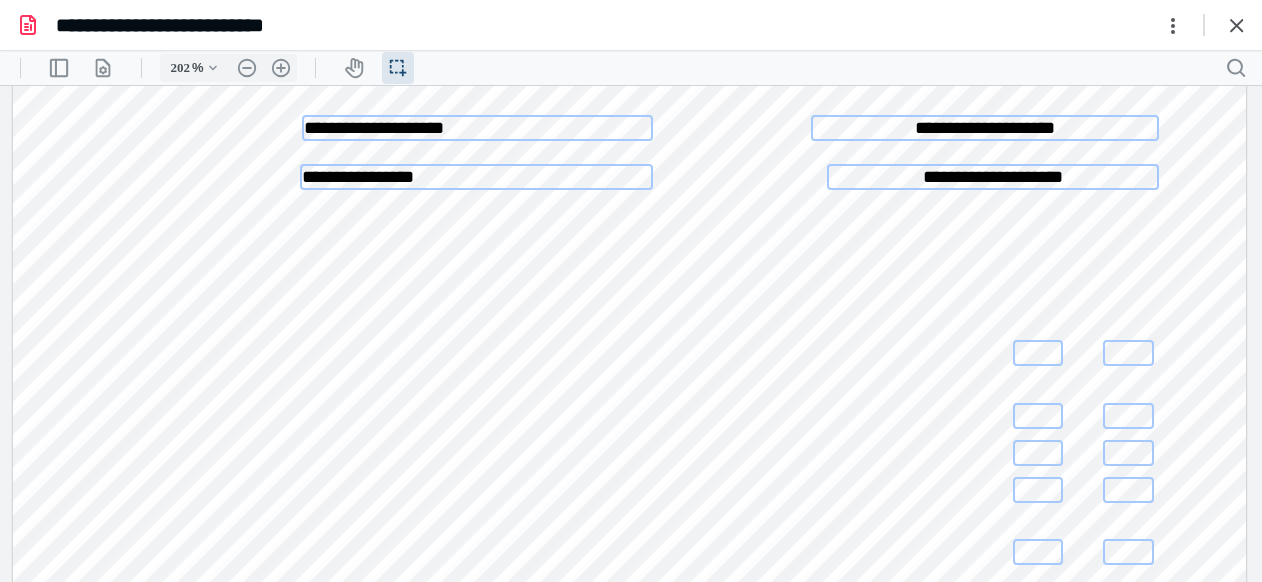 type 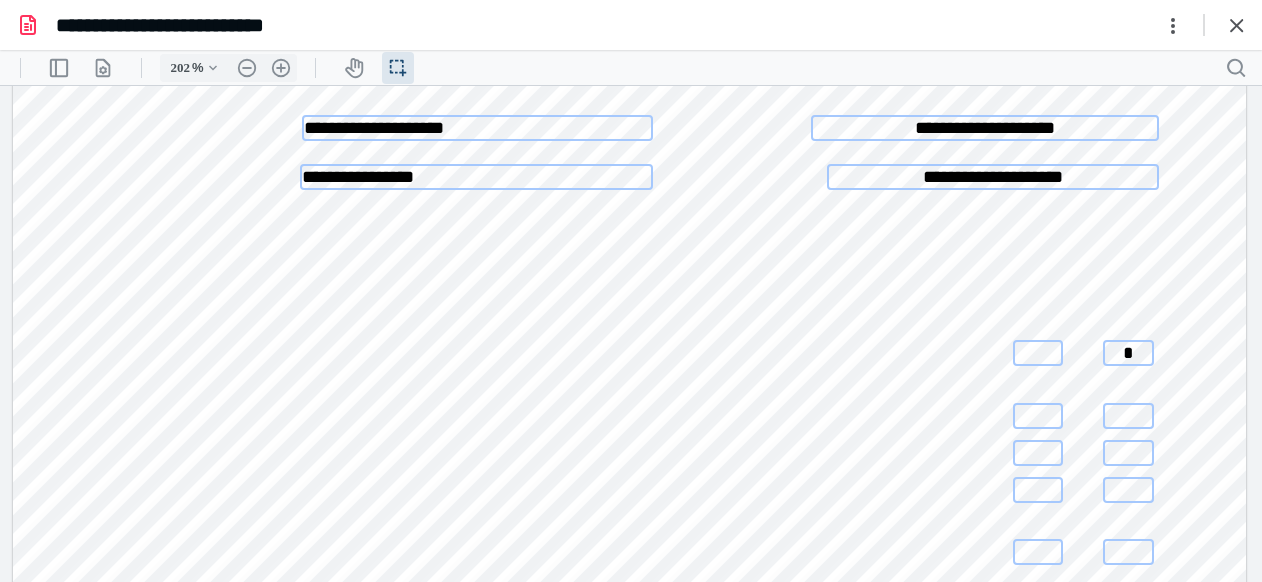 type on "*" 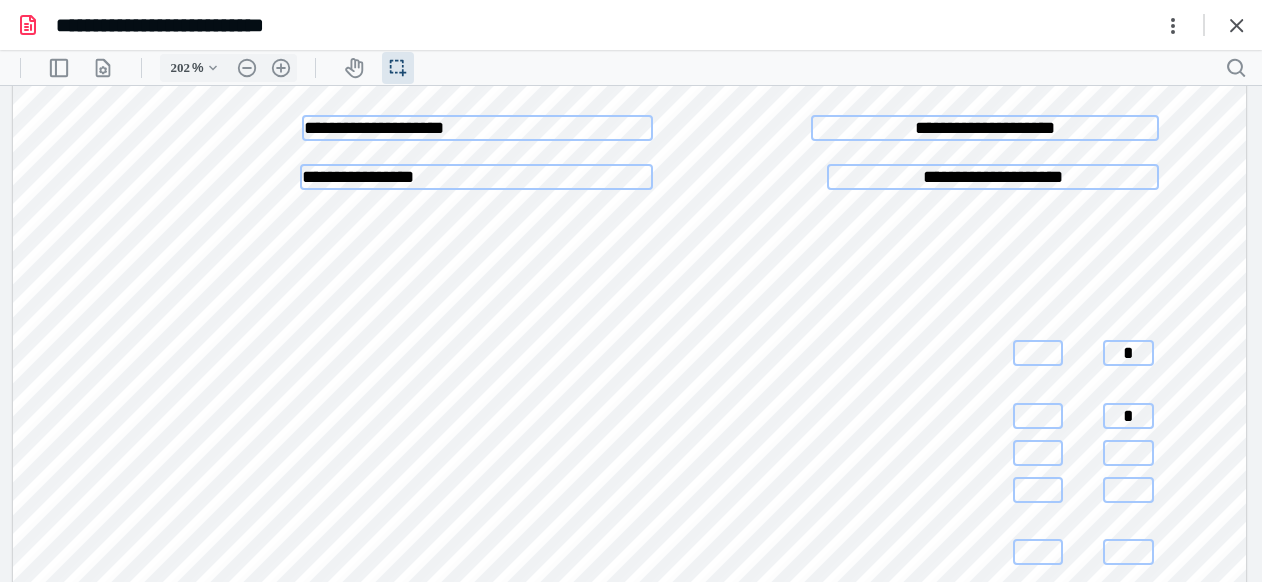 type on "*" 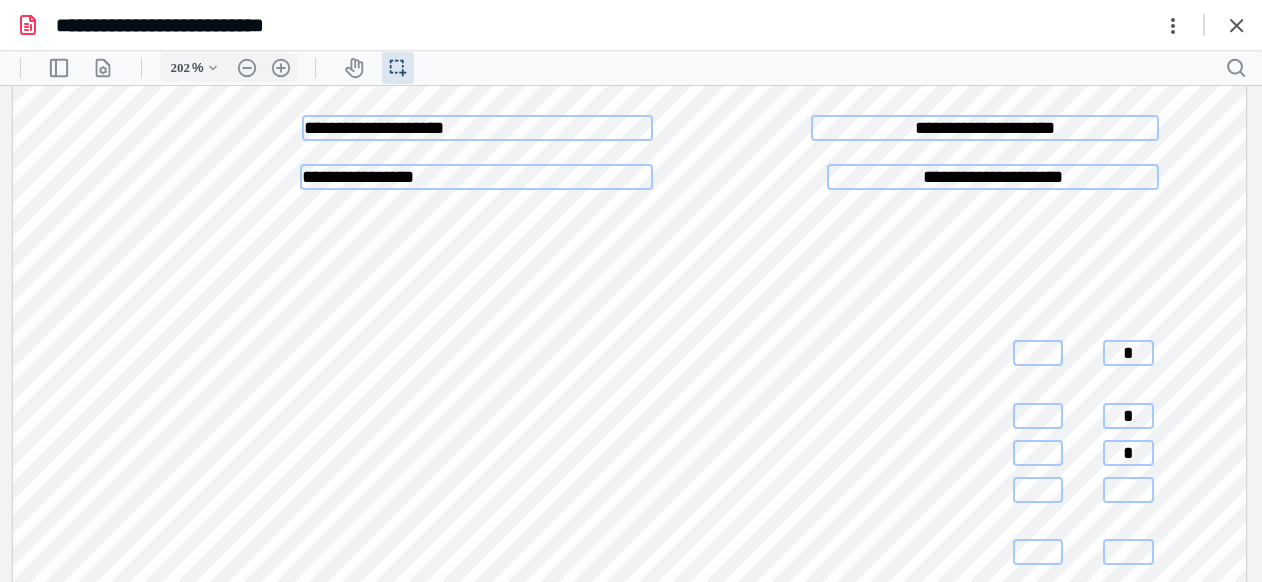 type on "*" 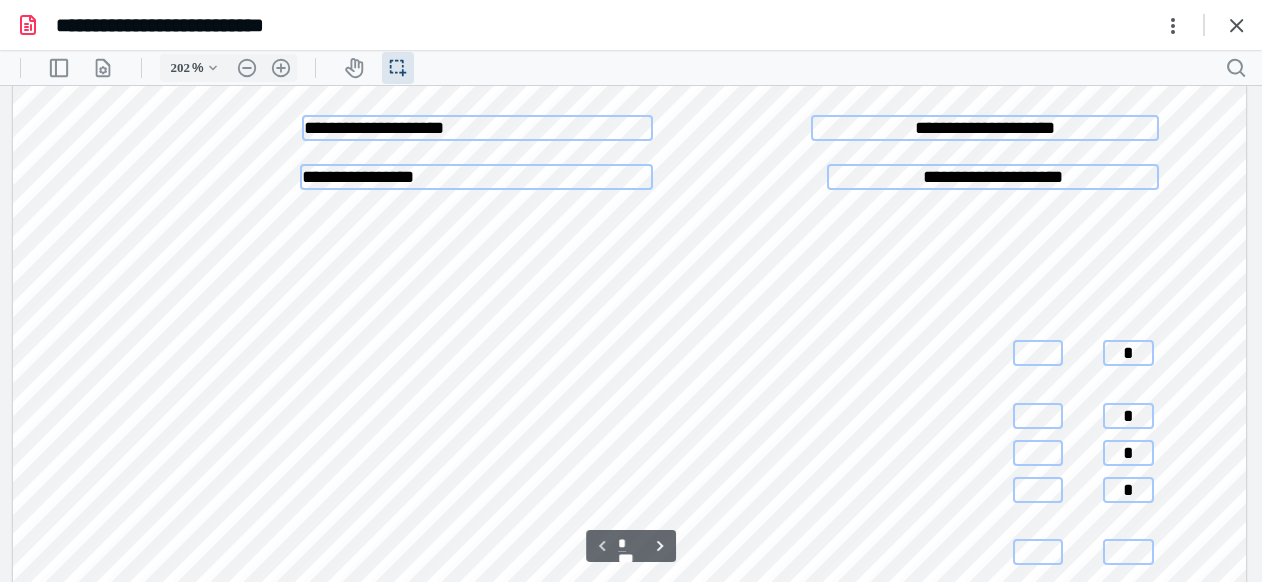 scroll, scrollTop: 444, scrollLeft: 0, axis: vertical 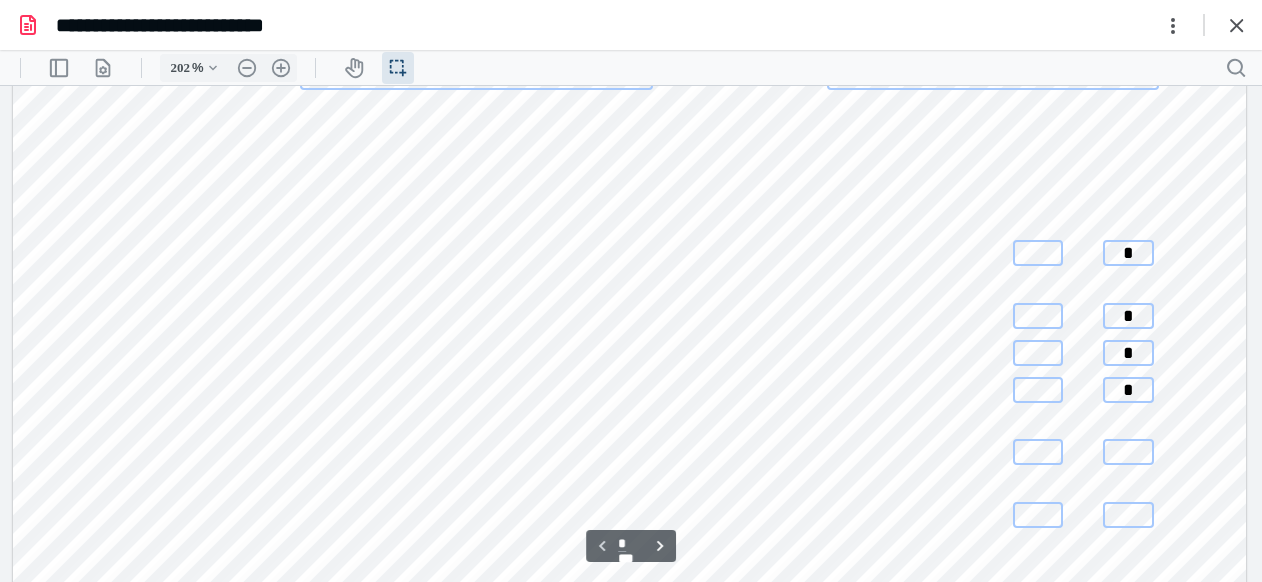 type on "*" 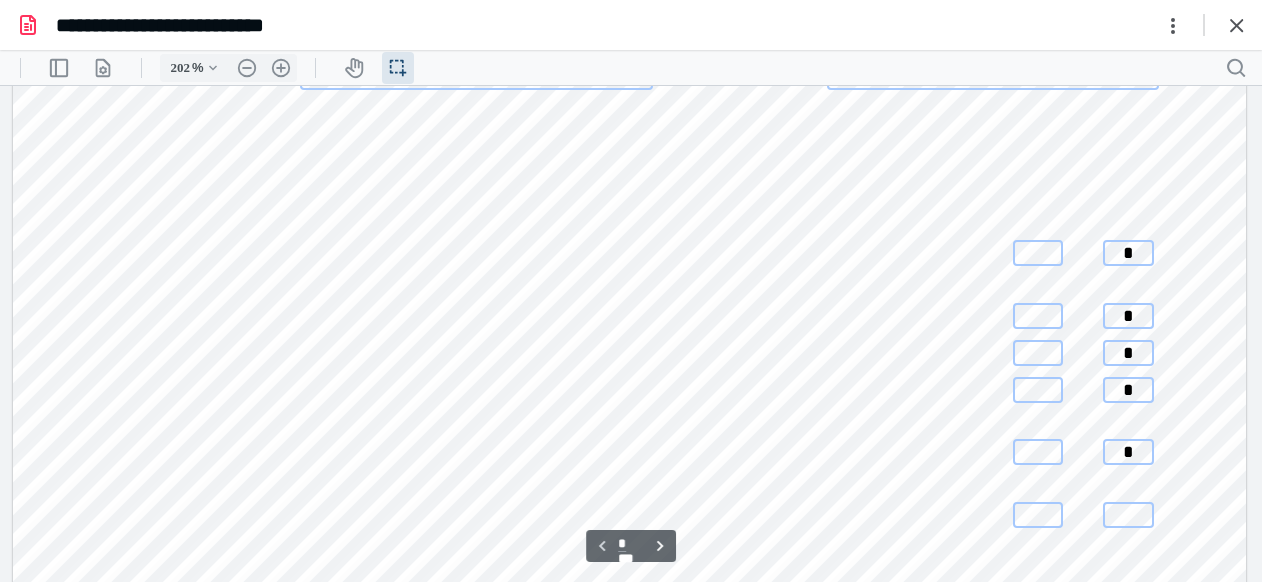 type on "*" 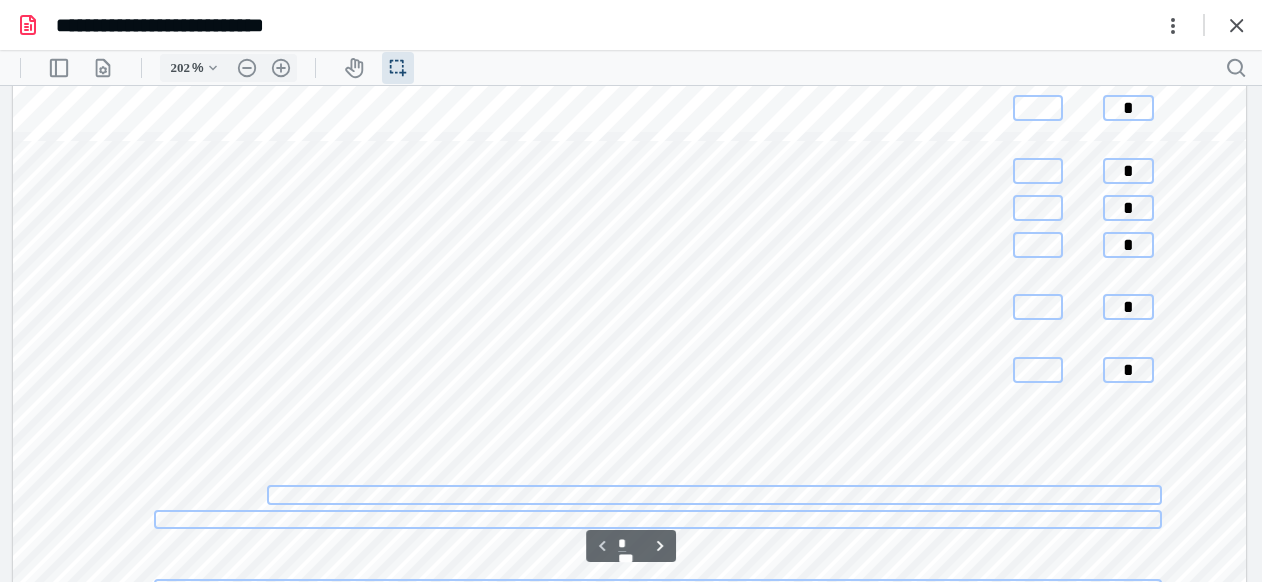 scroll, scrollTop: 644, scrollLeft: 0, axis: vertical 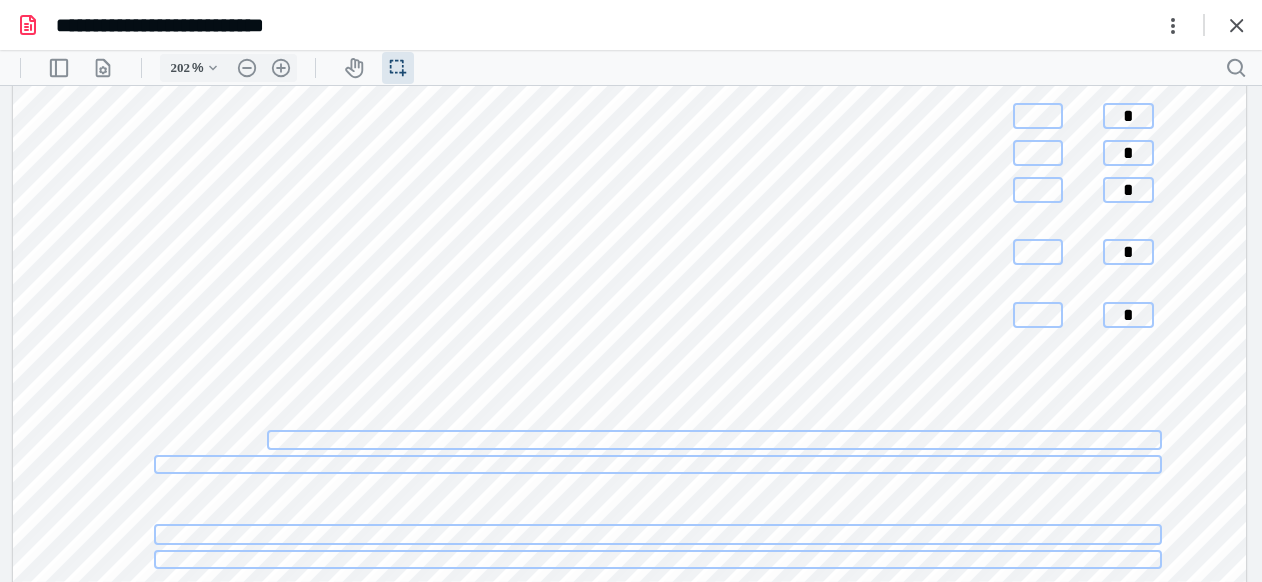 type on "*" 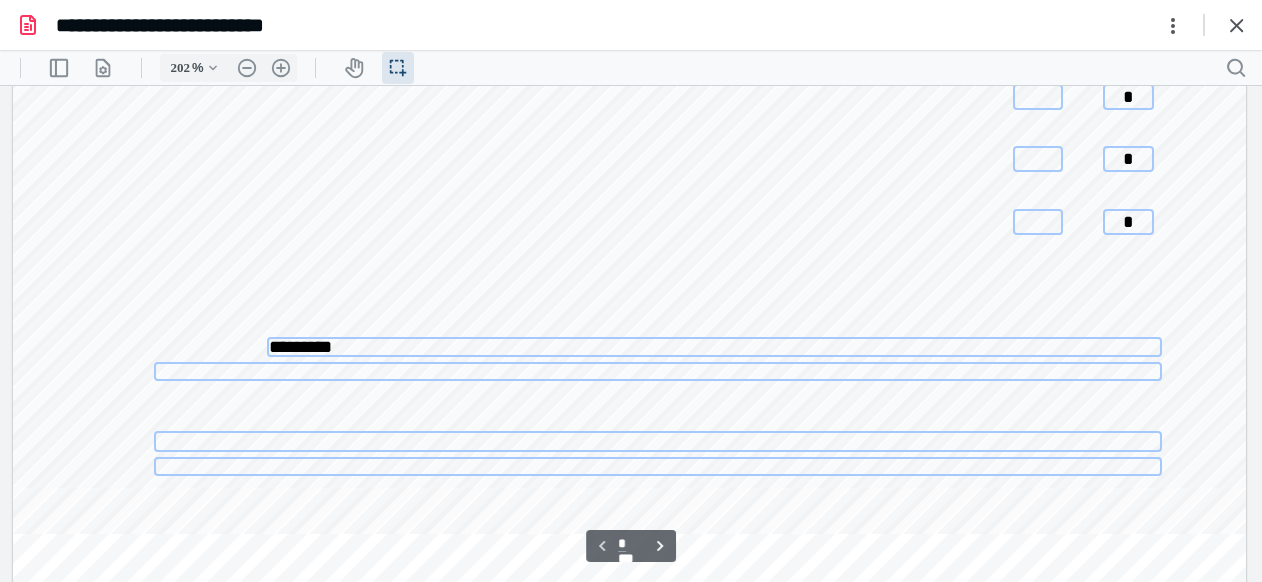 scroll, scrollTop: 844, scrollLeft: 0, axis: vertical 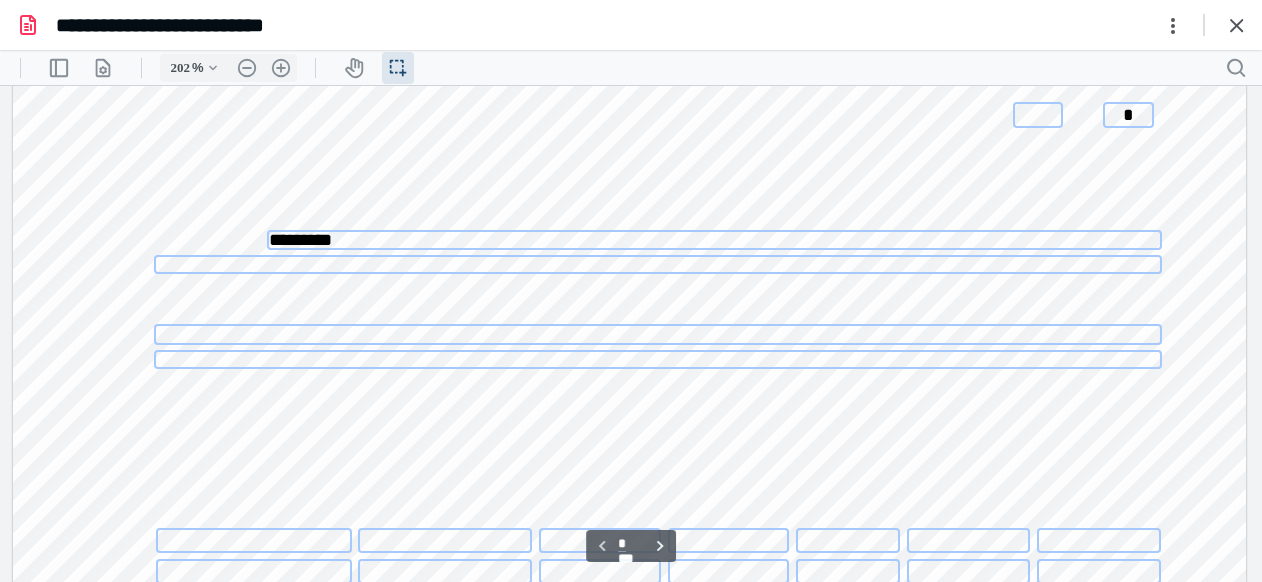 type on "*********" 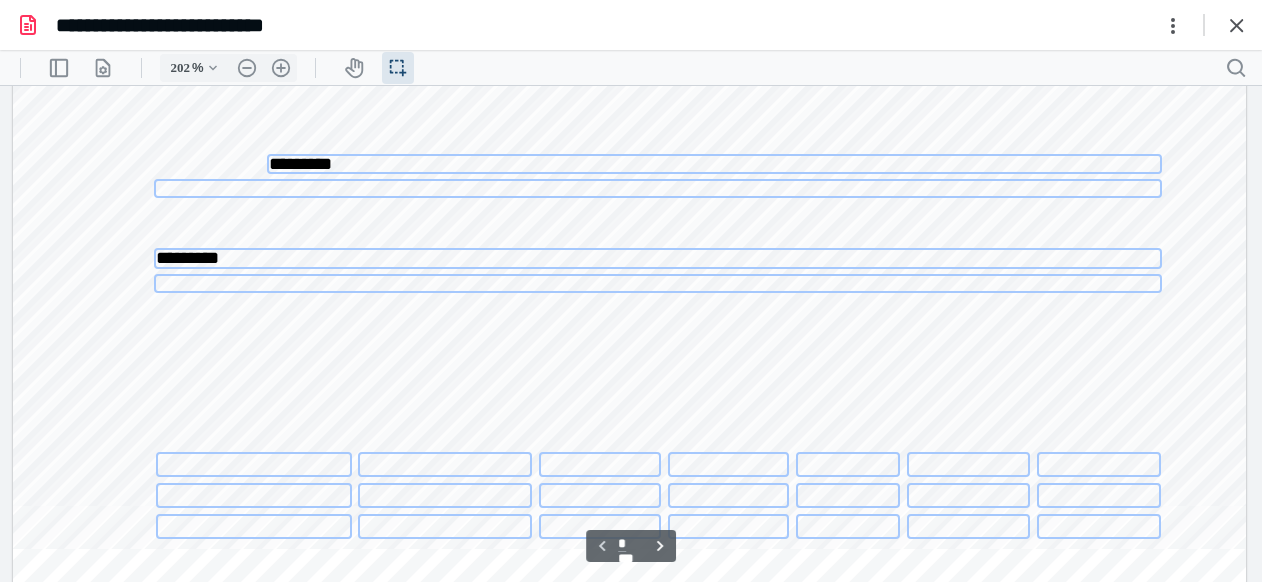 scroll, scrollTop: 1044, scrollLeft: 0, axis: vertical 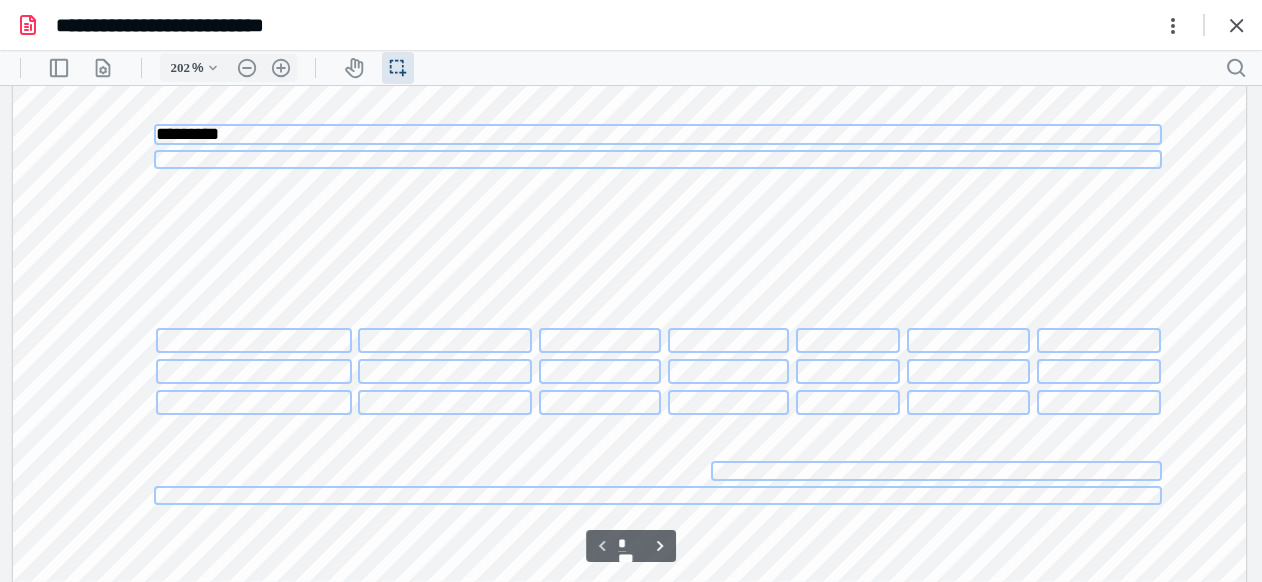 type on "*********" 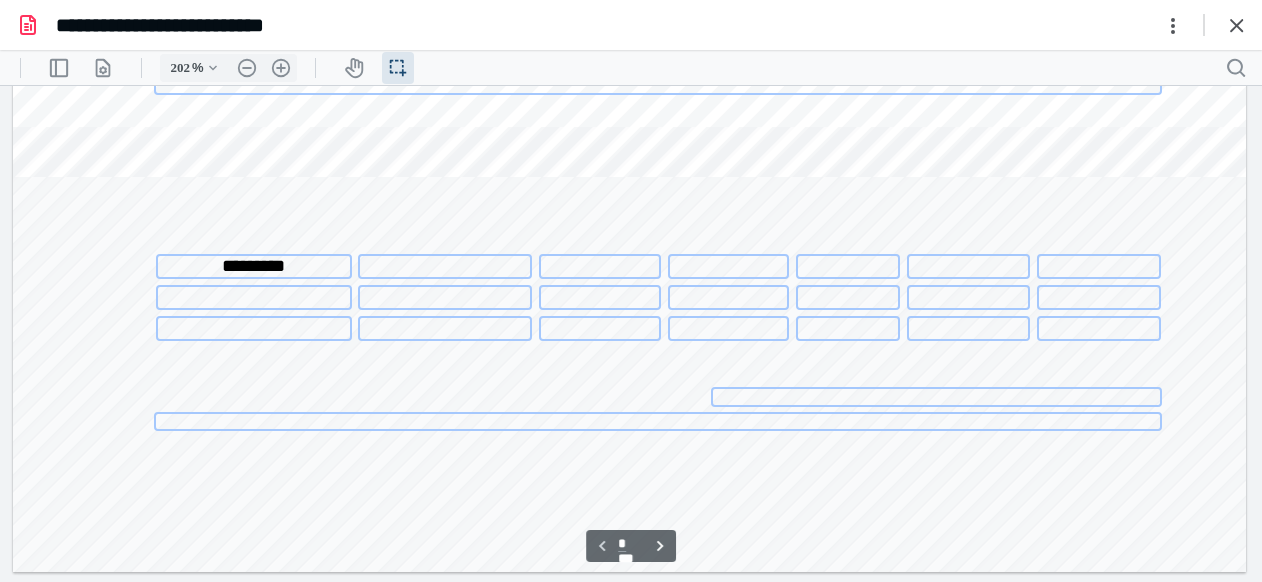 scroll, scrollTop: 1244, scrollLeft: 0, axis: vertical 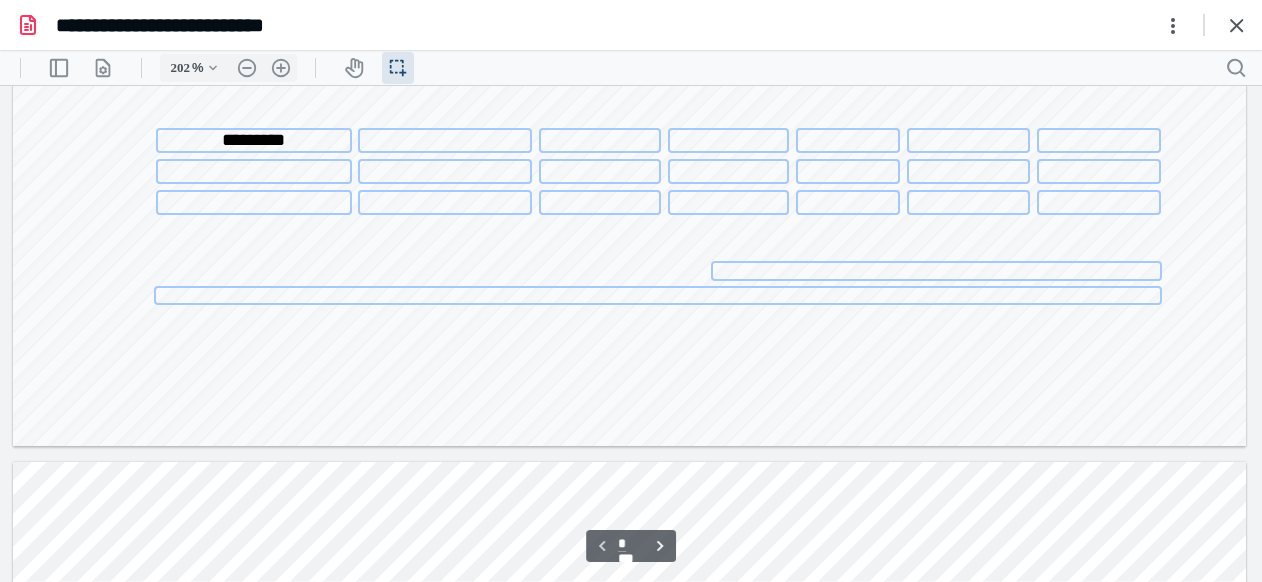 type on "*********" 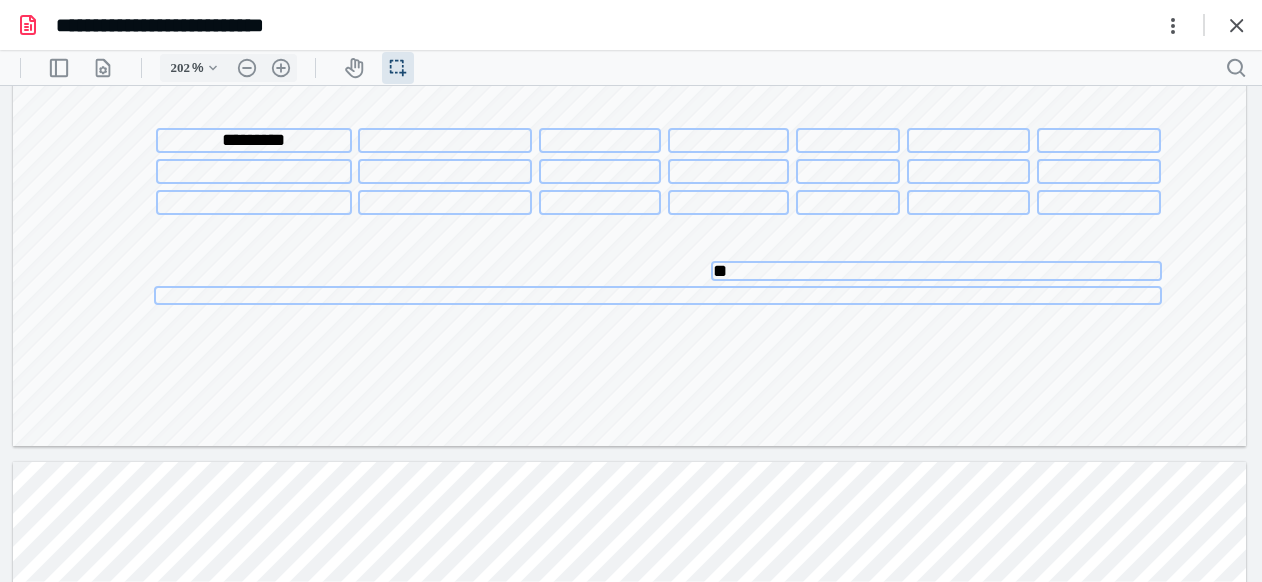 type on "***" 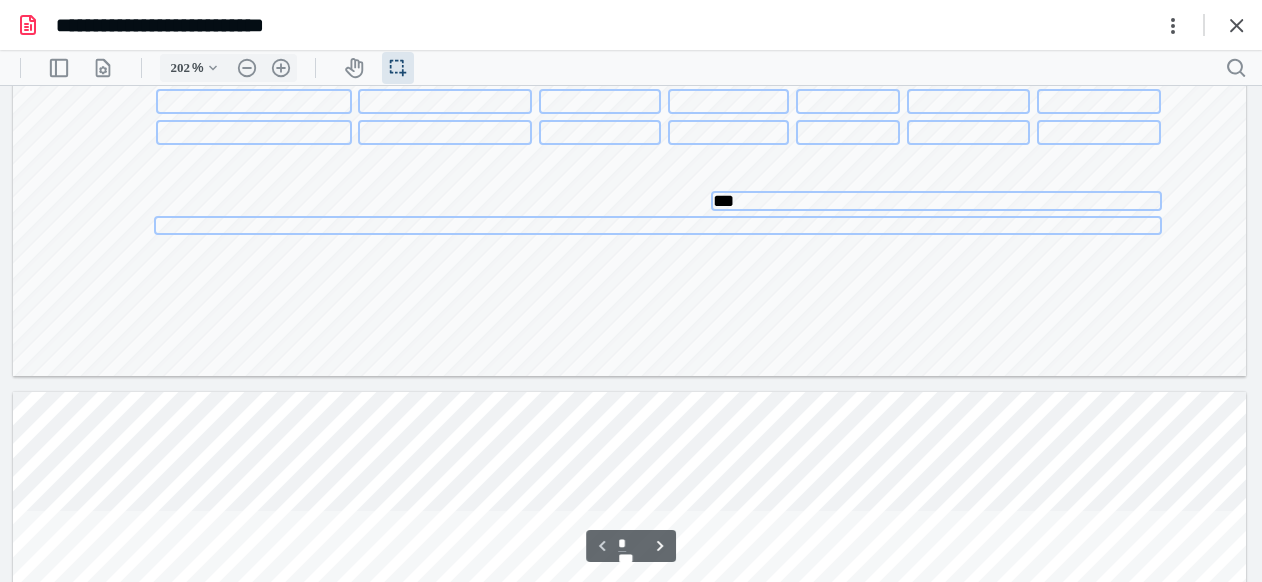 type on "*" 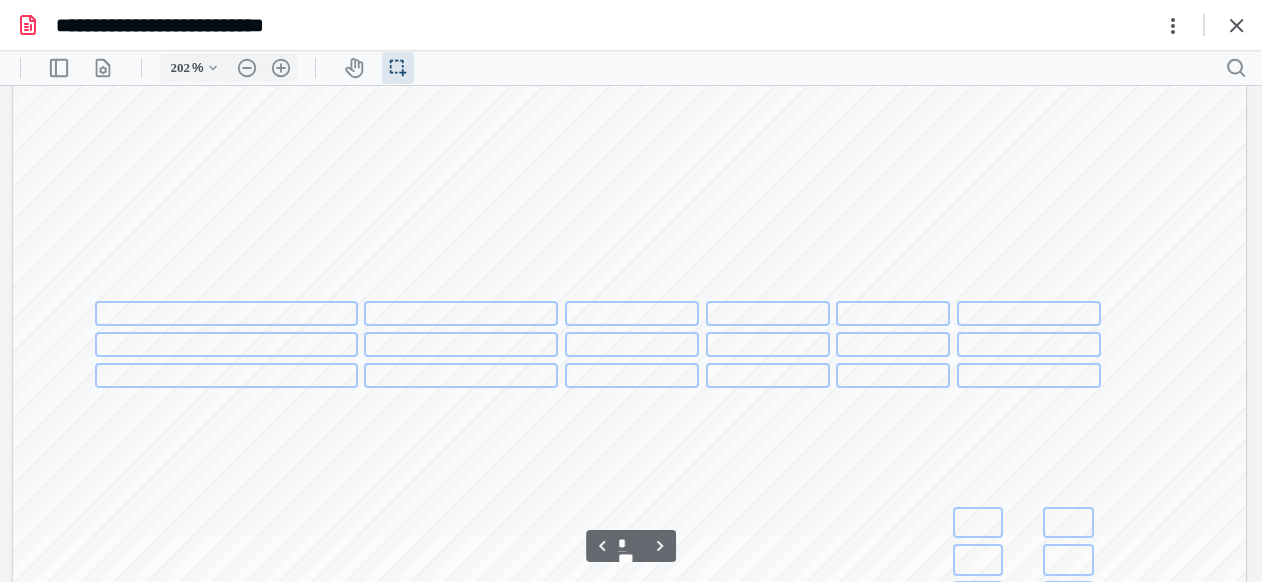 scroll, scrollTop: 1644, scrollLeft: 0, axis: vertical 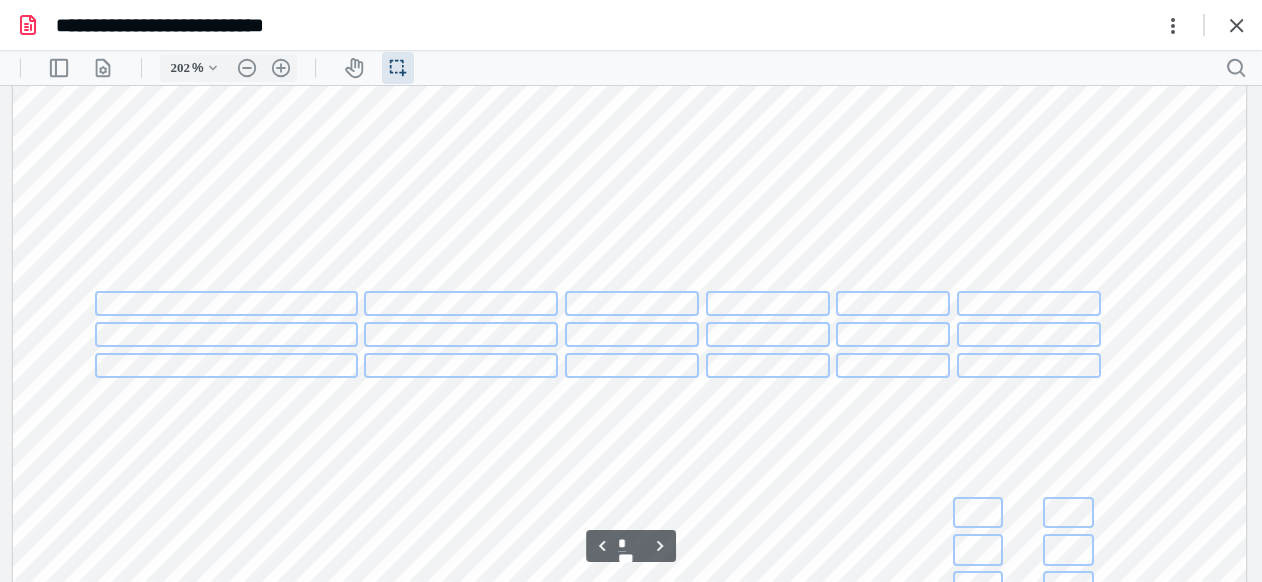 type on "***" 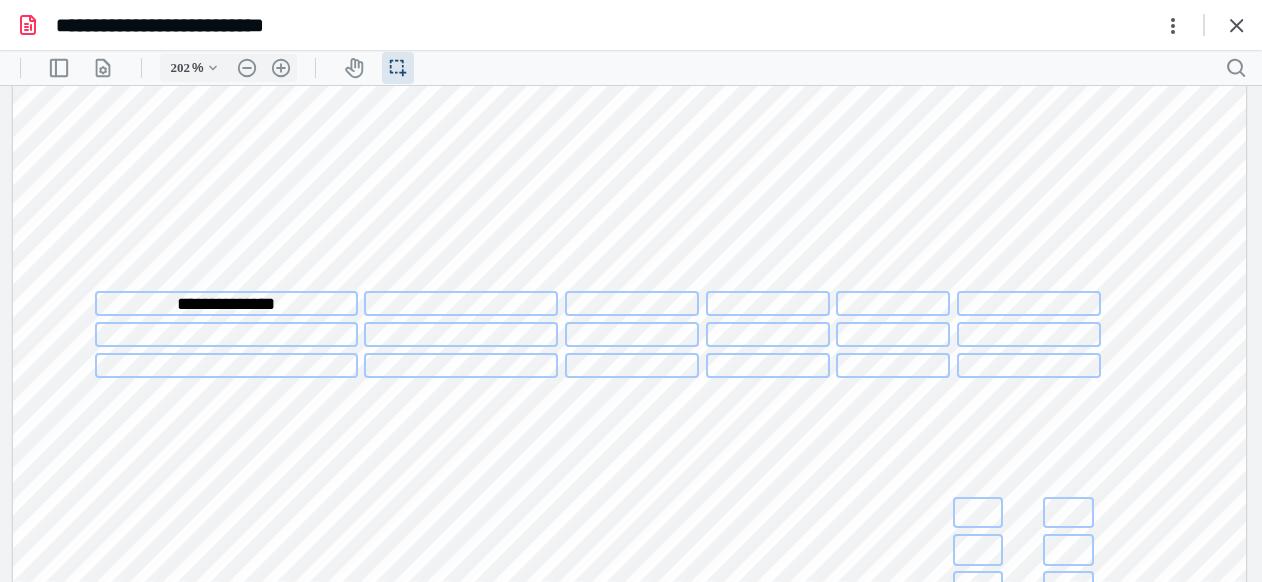 type on "**********" 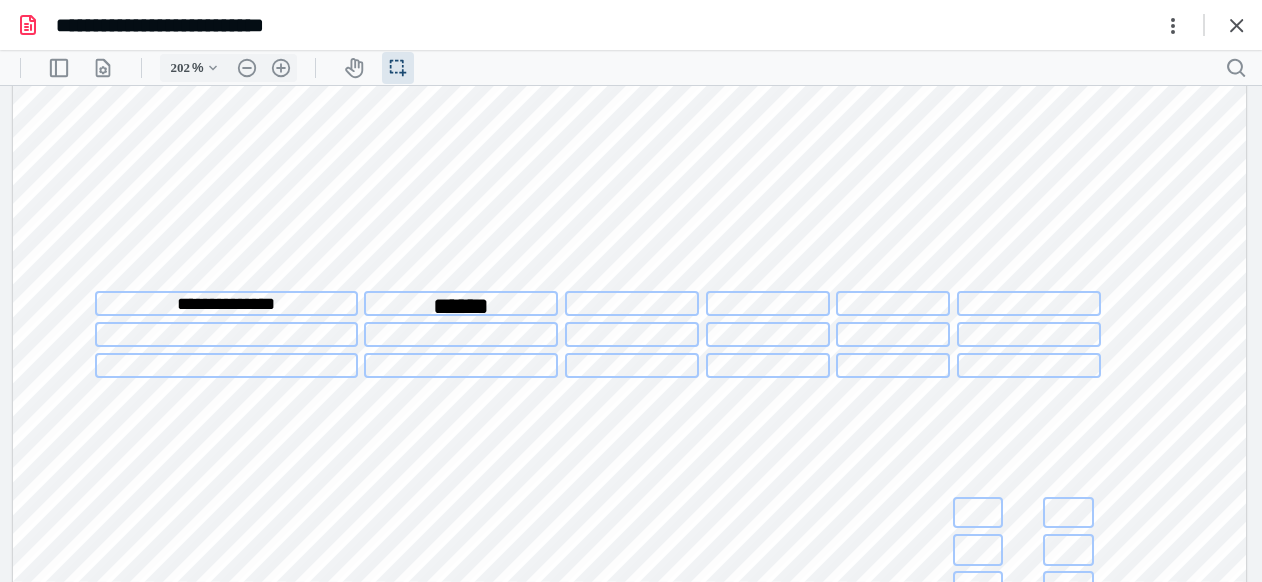 type on "******" 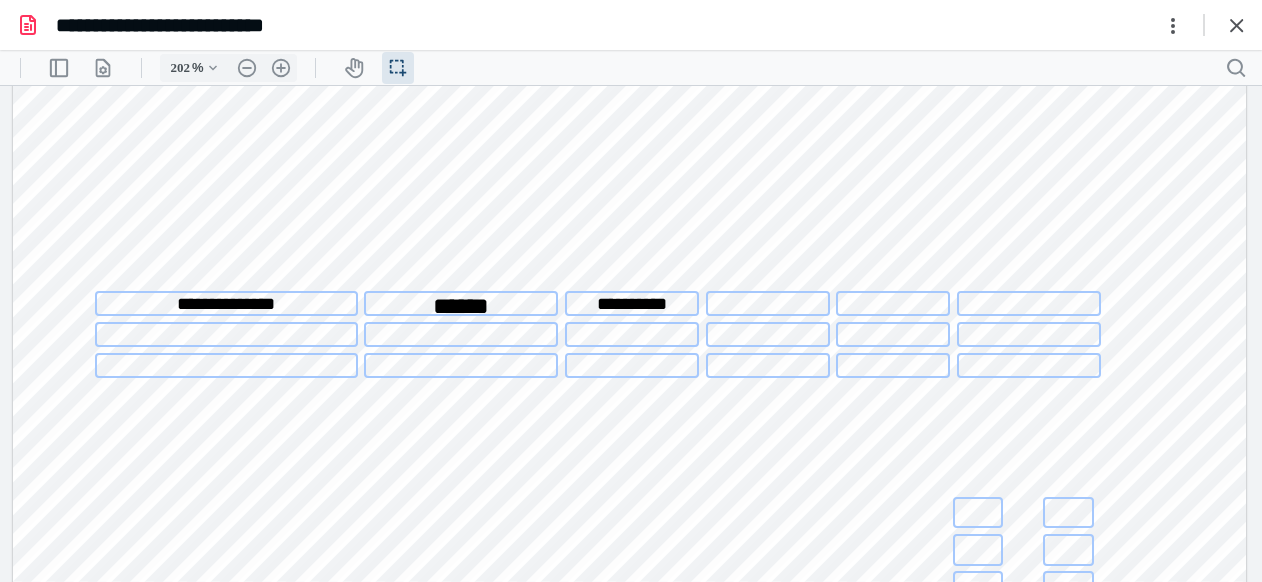 type on "**********" 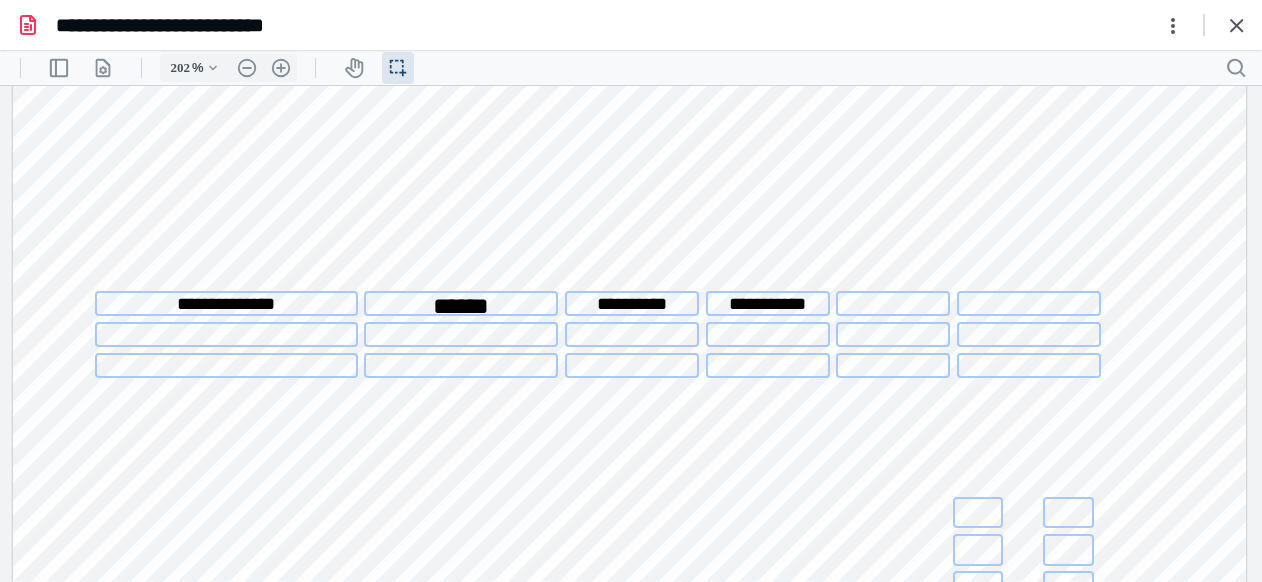 scroll, scrollTop: 0, scrollLeft: 12, axis: horizontal 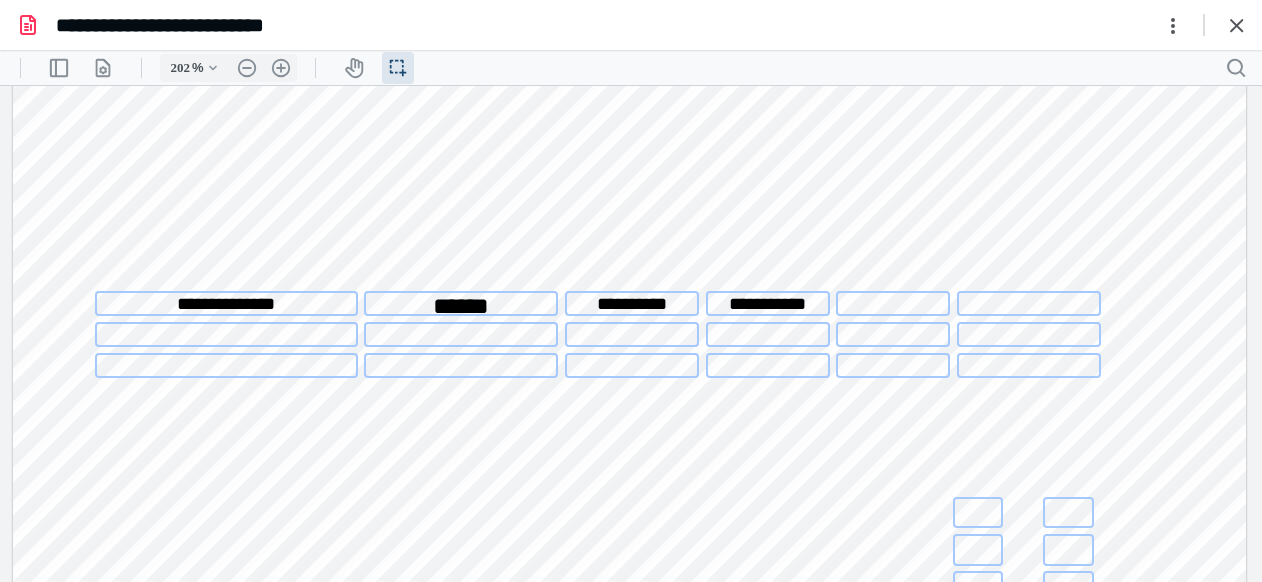 type on "**********" 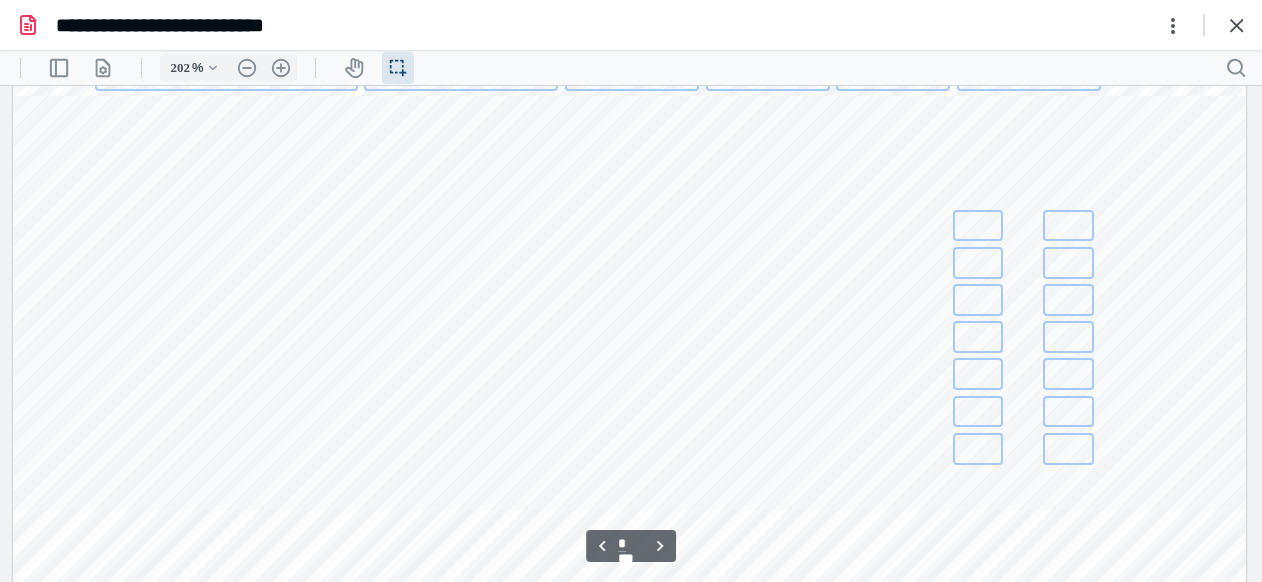scroll, scrollTop: 1944, scrollLeft: 0, axis: vertical 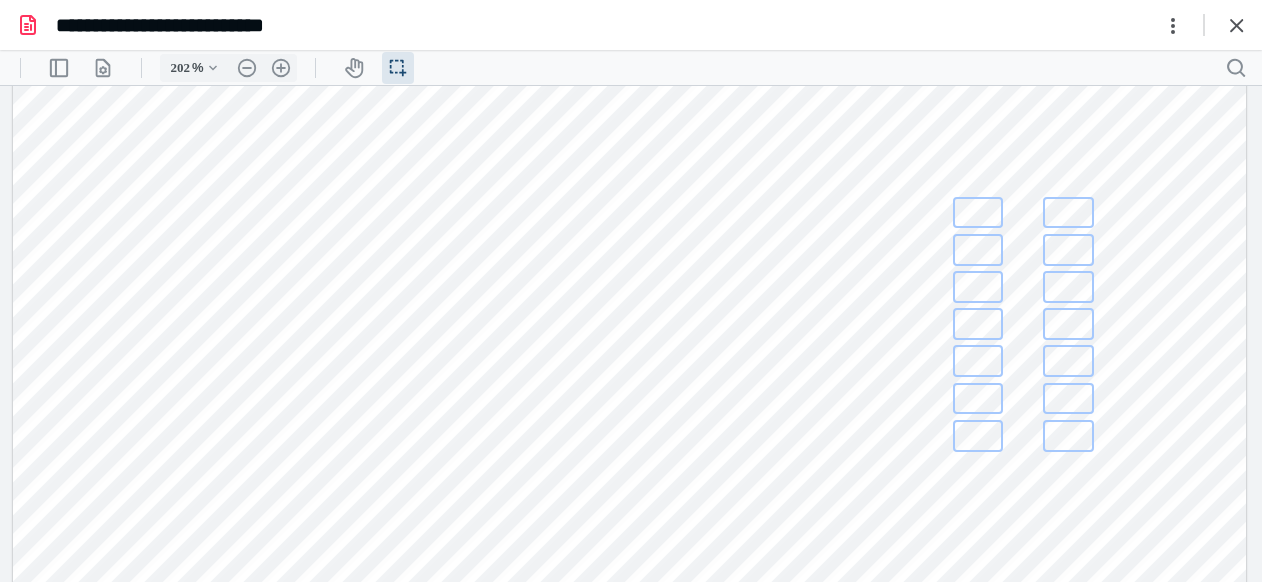 type on "****" 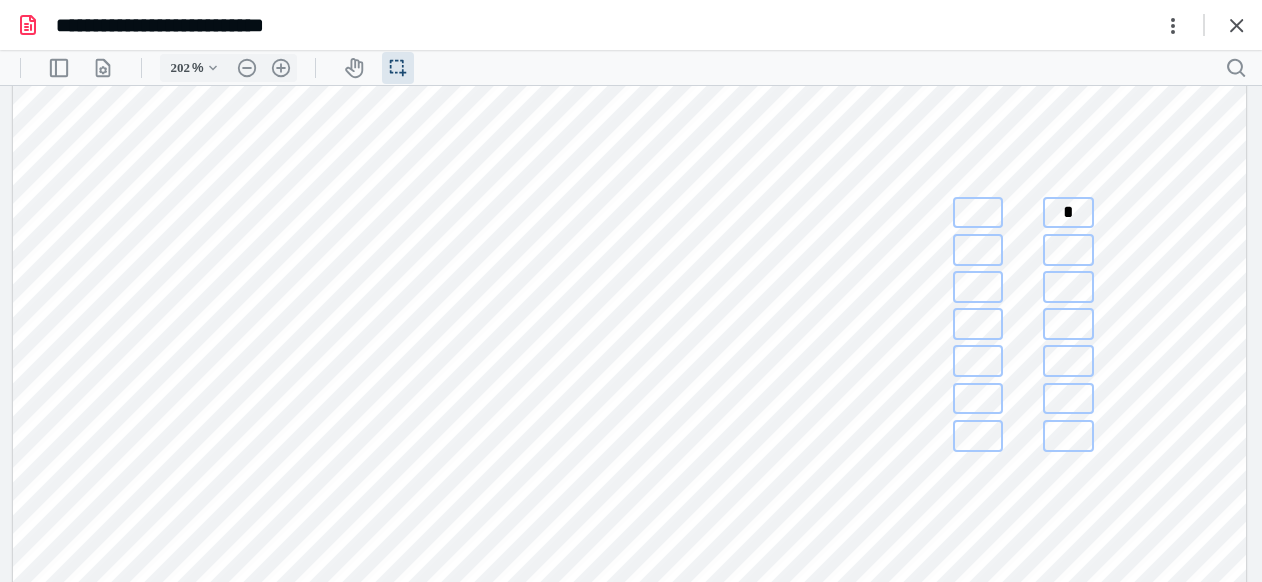 type on "*" 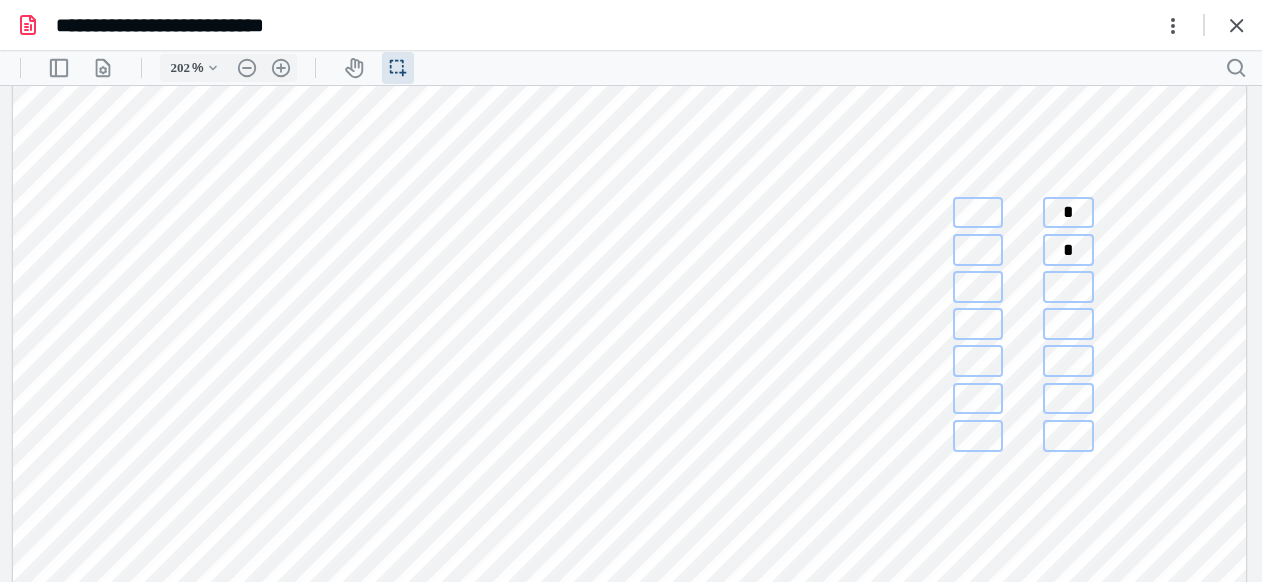 type on "*" 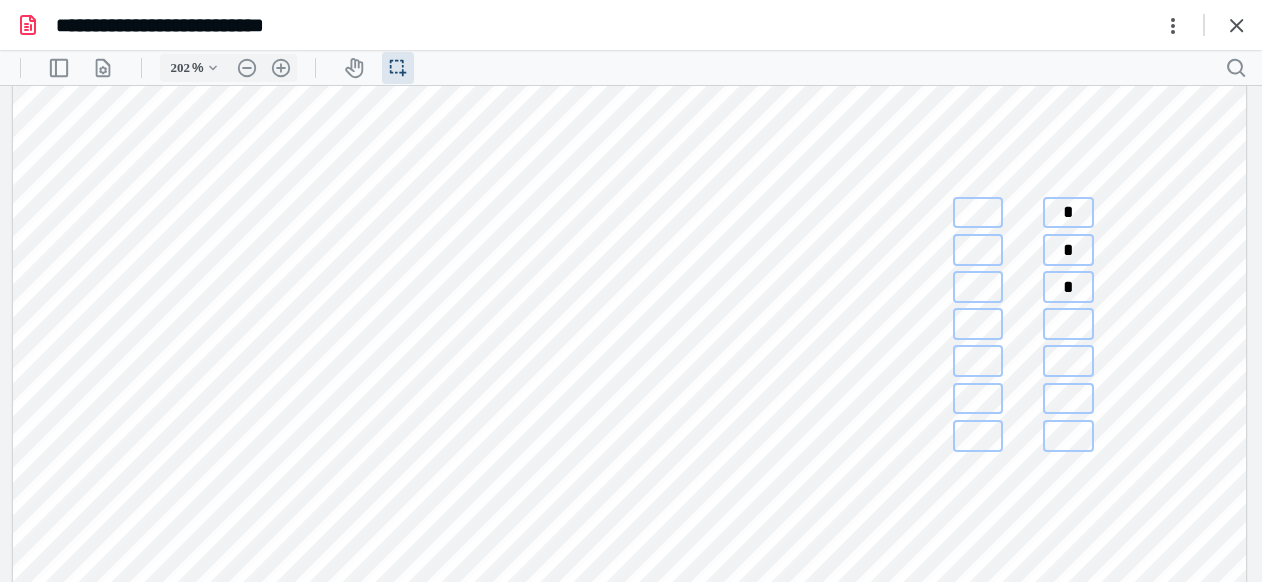type on "*" 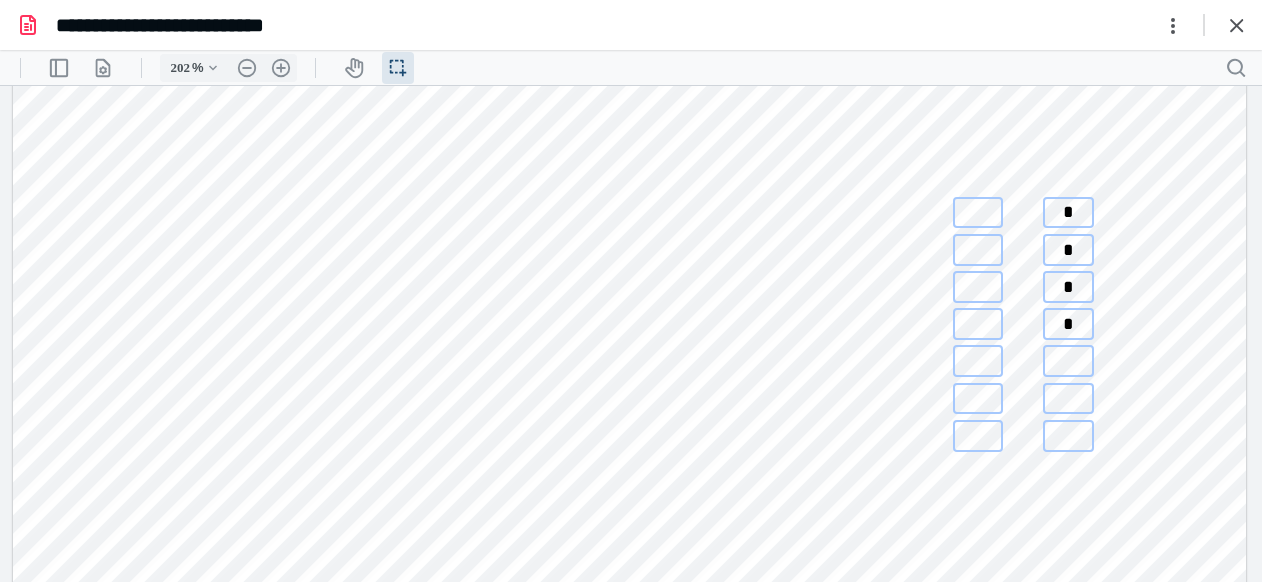 type on "*" 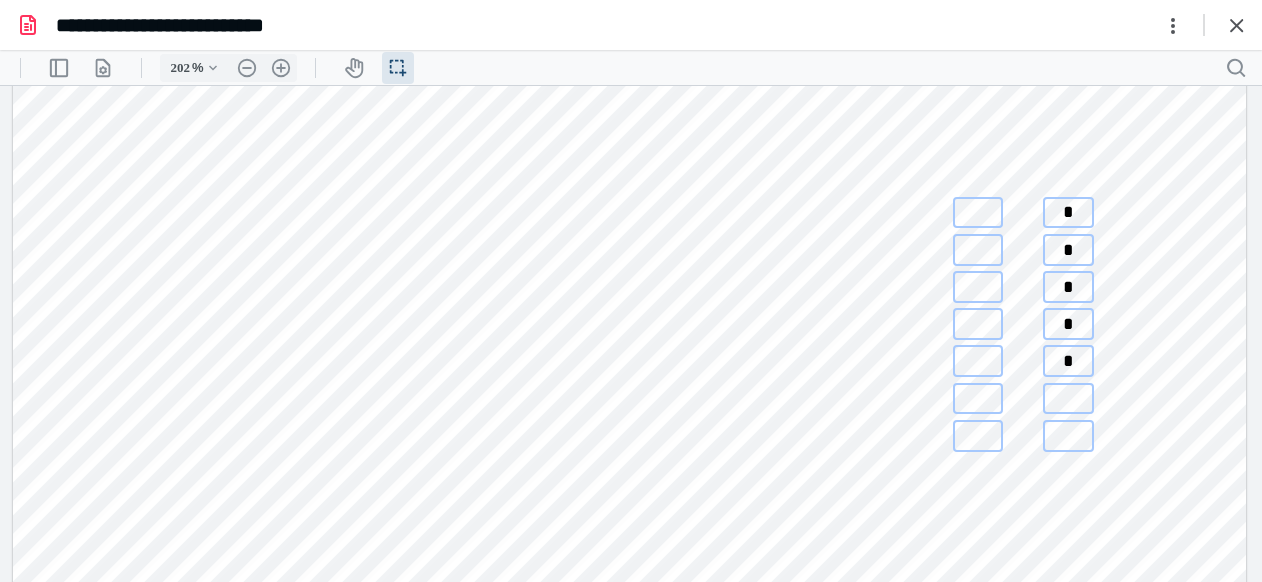 type on "*" 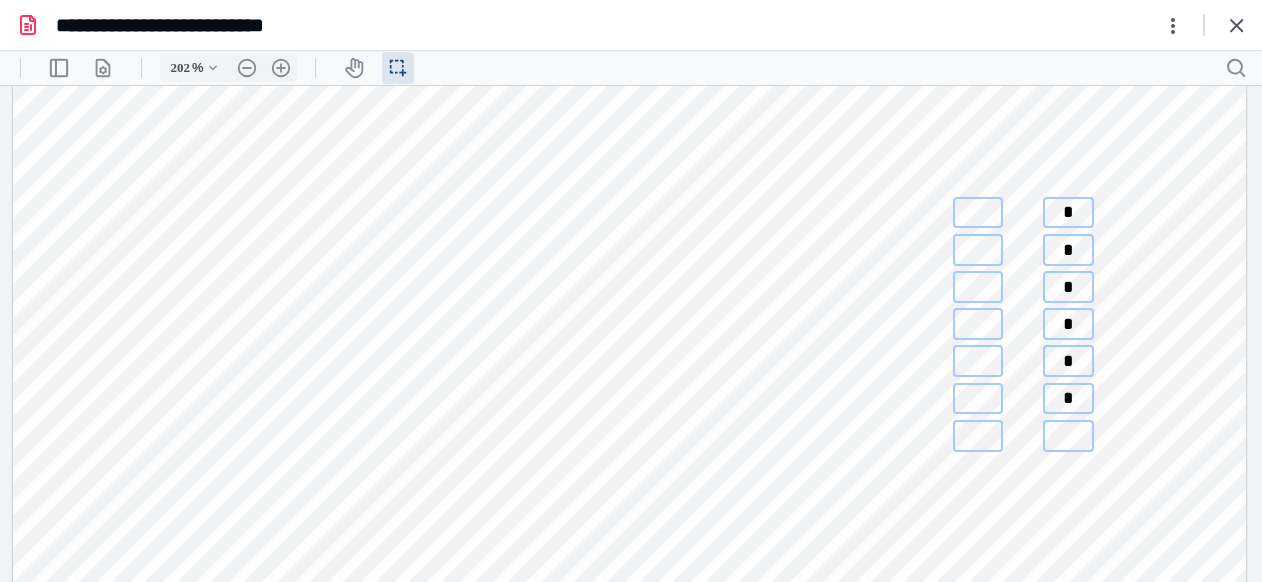 type on "*" 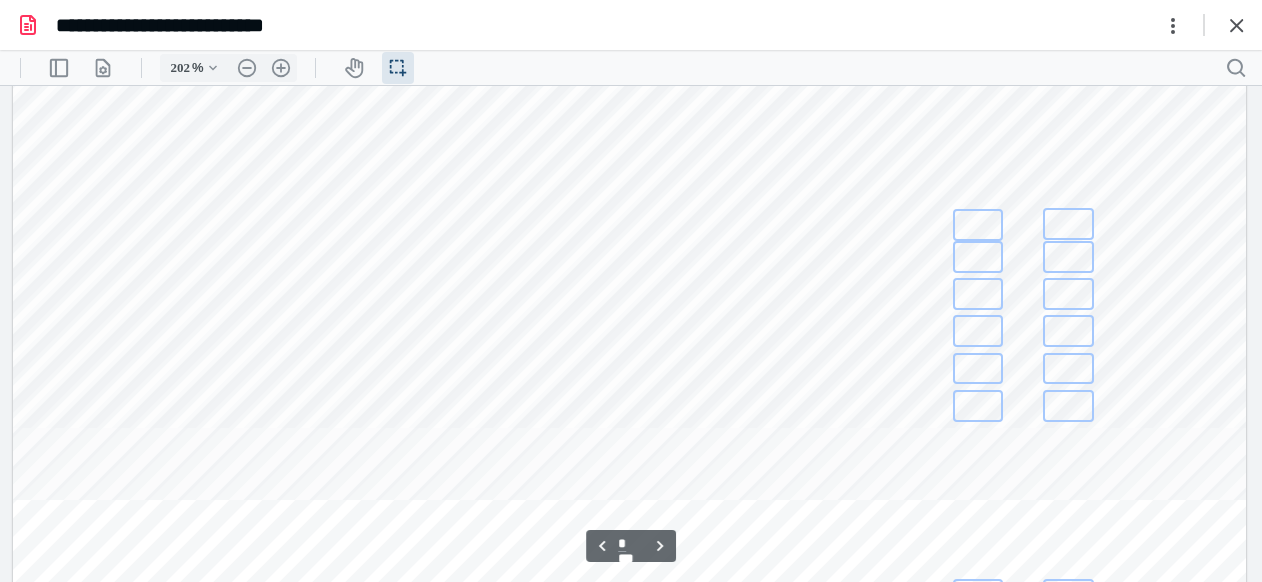 scroll, scrollTop: 2344, scrollLeft: 0, axis: vertical 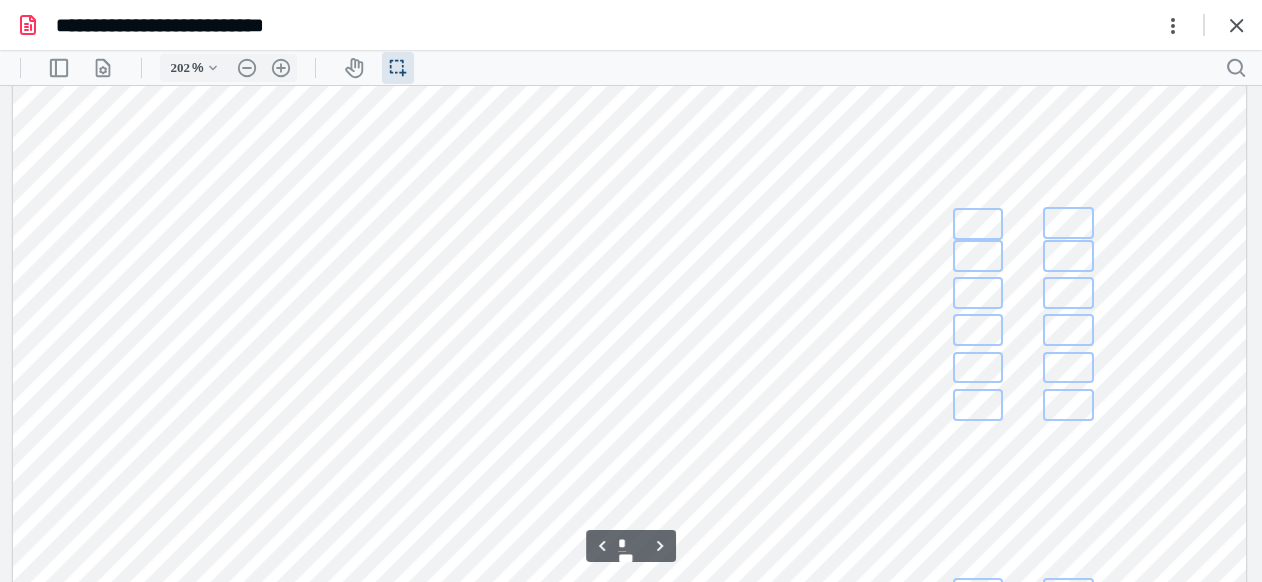 type on "*" 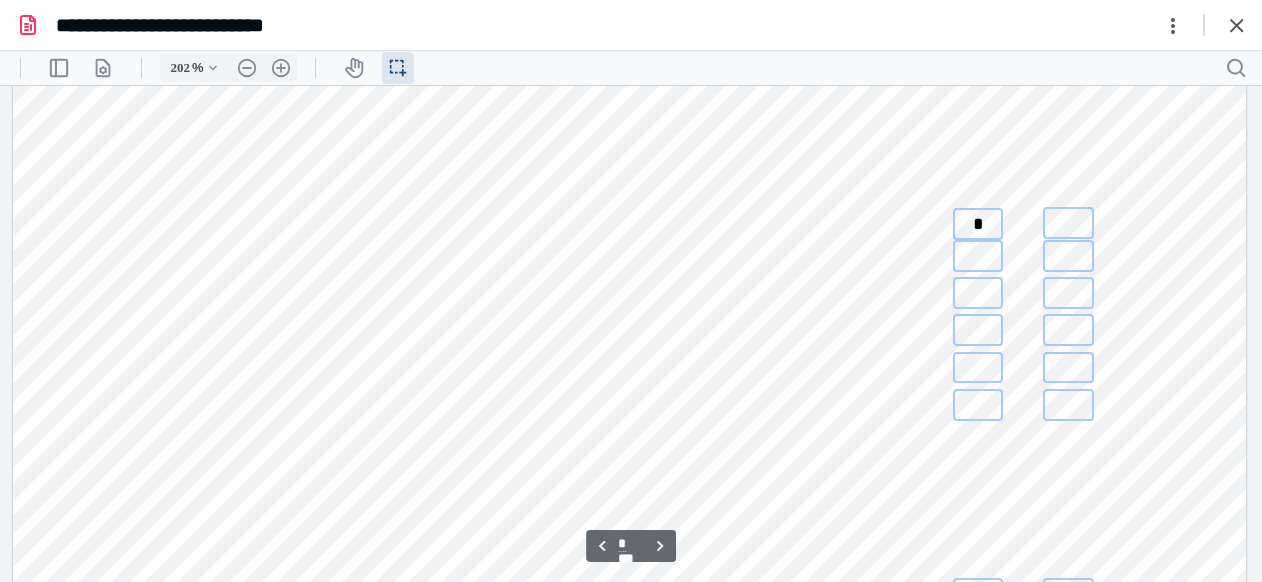 type on "*" 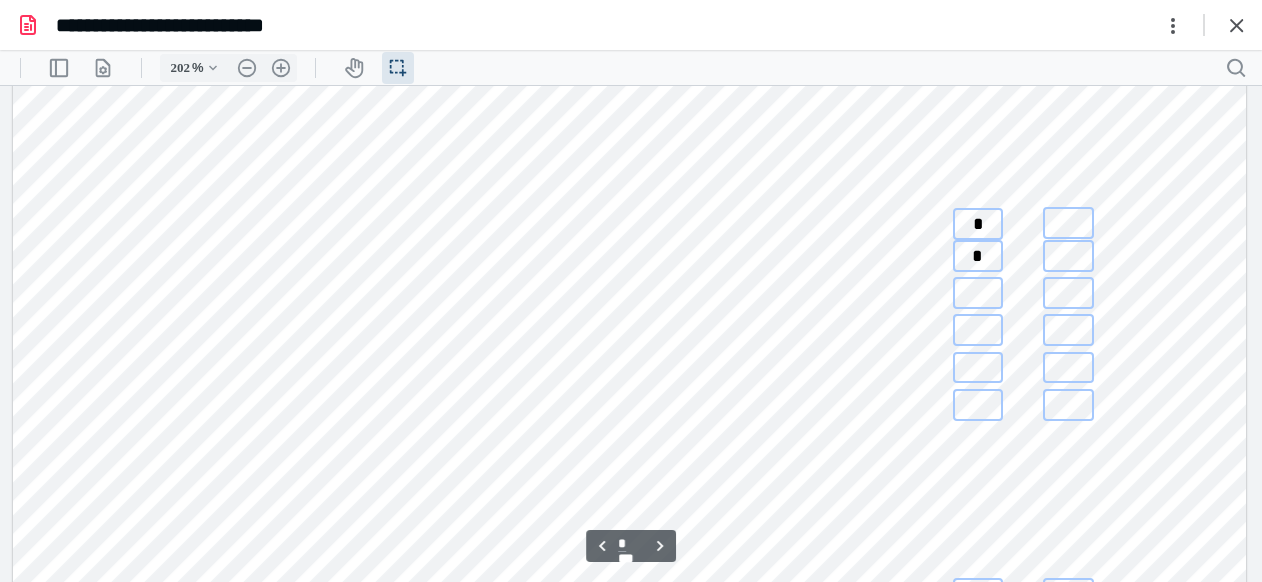 click on "*" at bounding box center (978, 224) 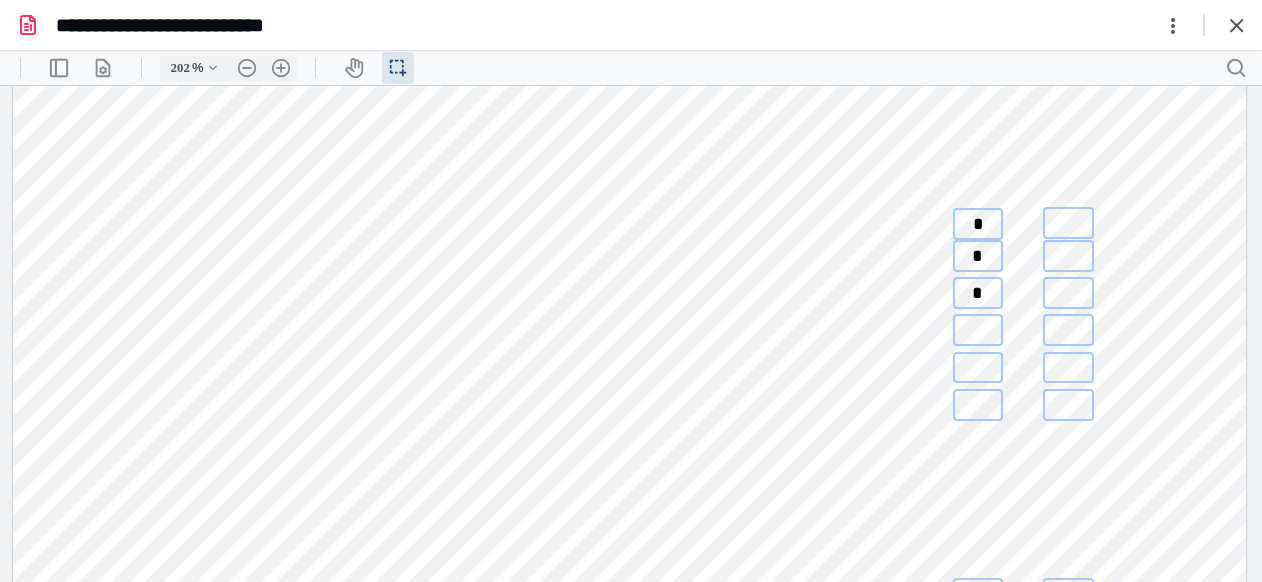 type on "*" 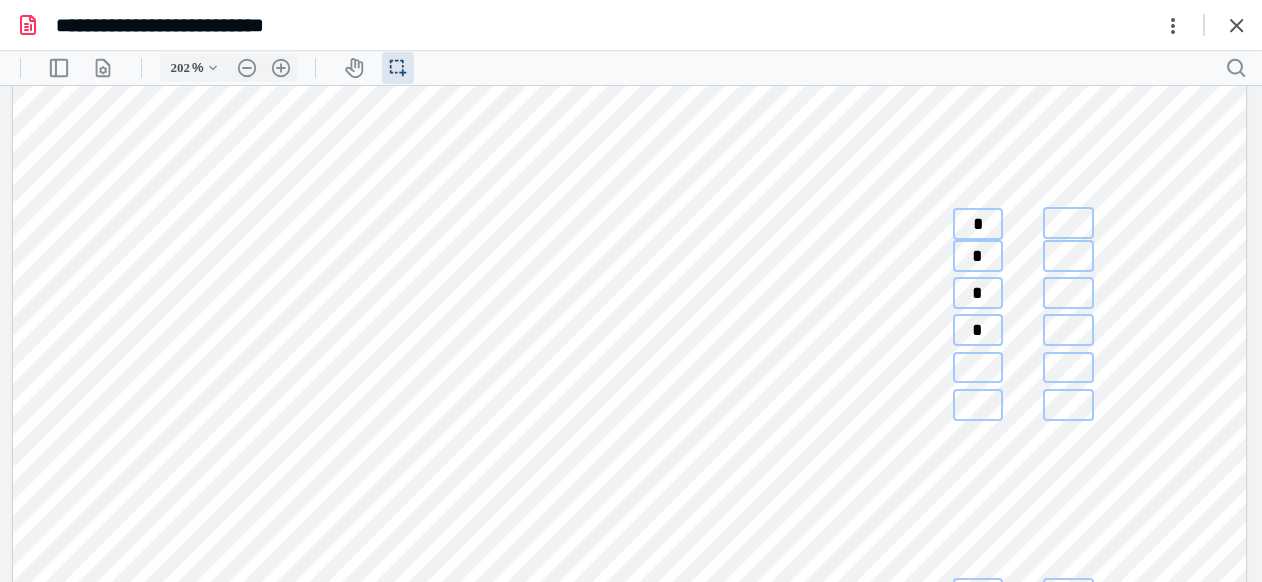 type on "*" 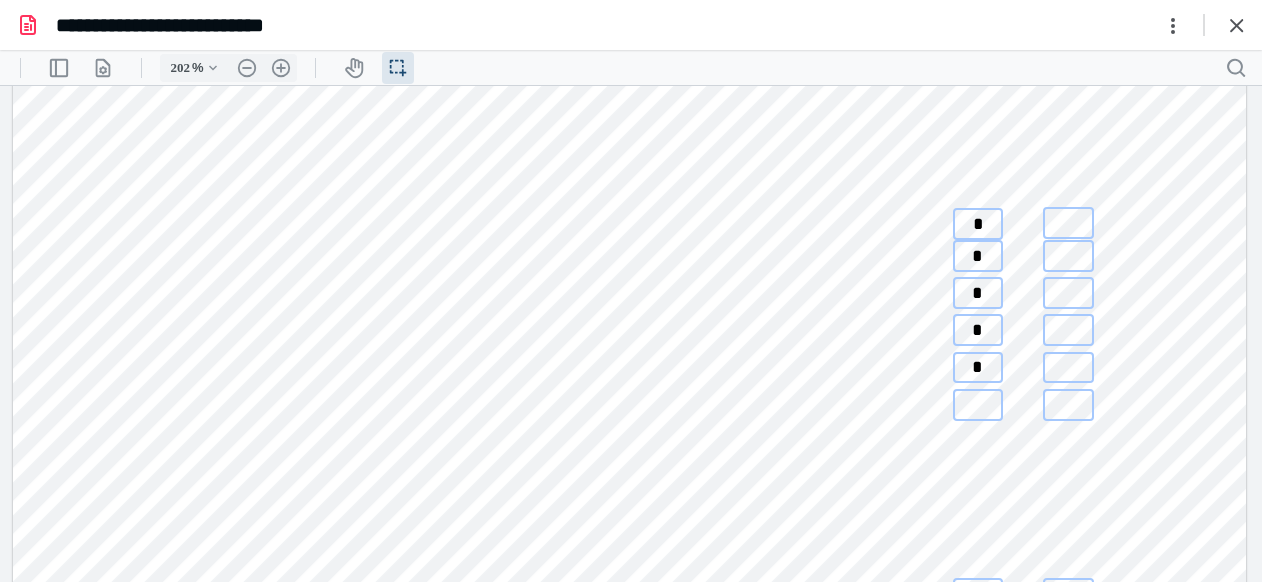 type on "*" 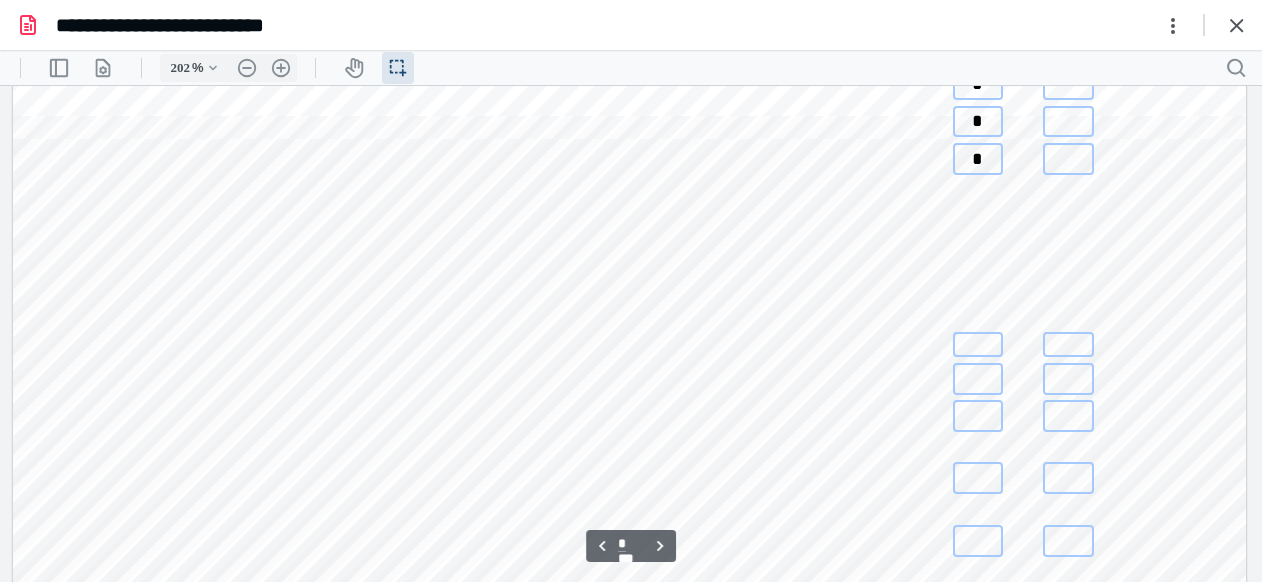 scroll, scrollTop: 2644, scrollLeft: 0, axis: vertical 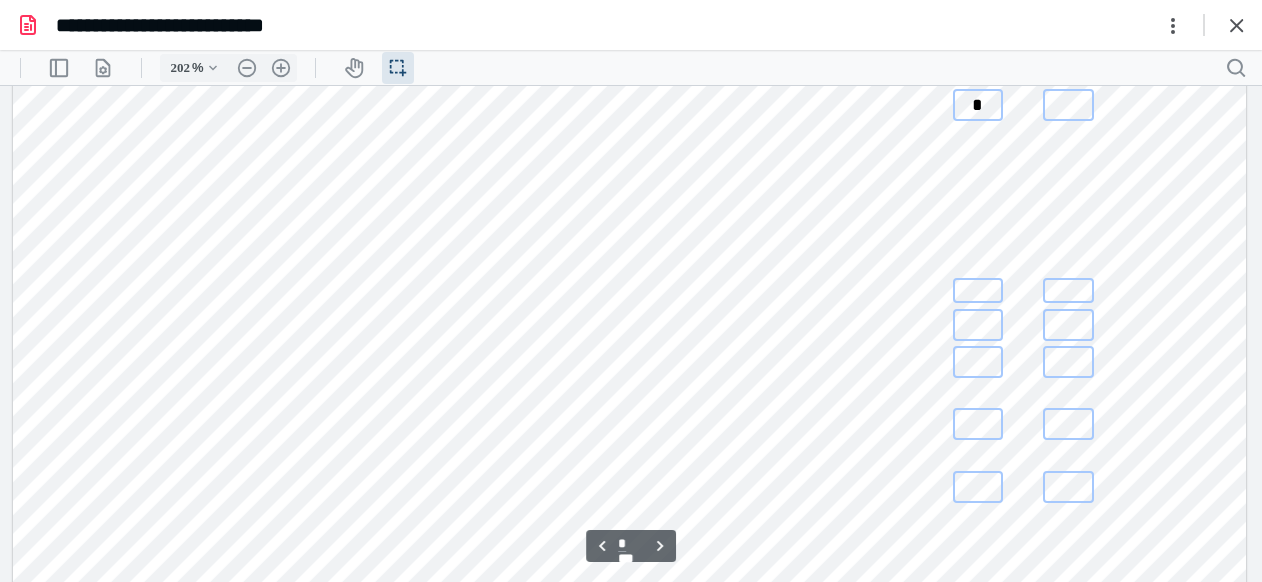 type on "*" 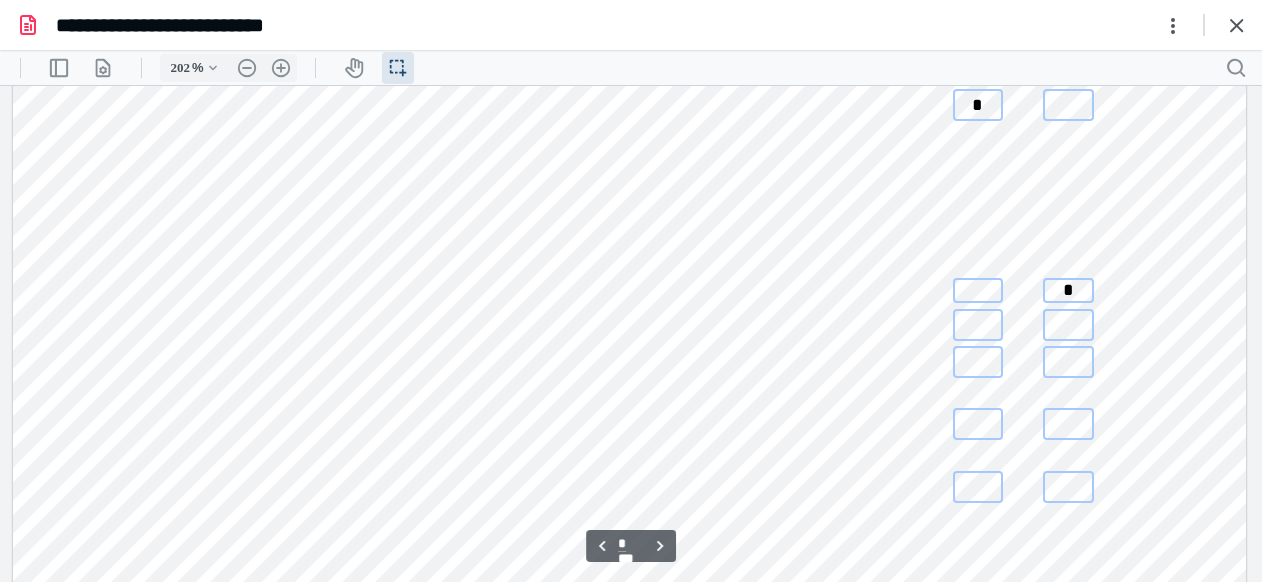 type on "*" 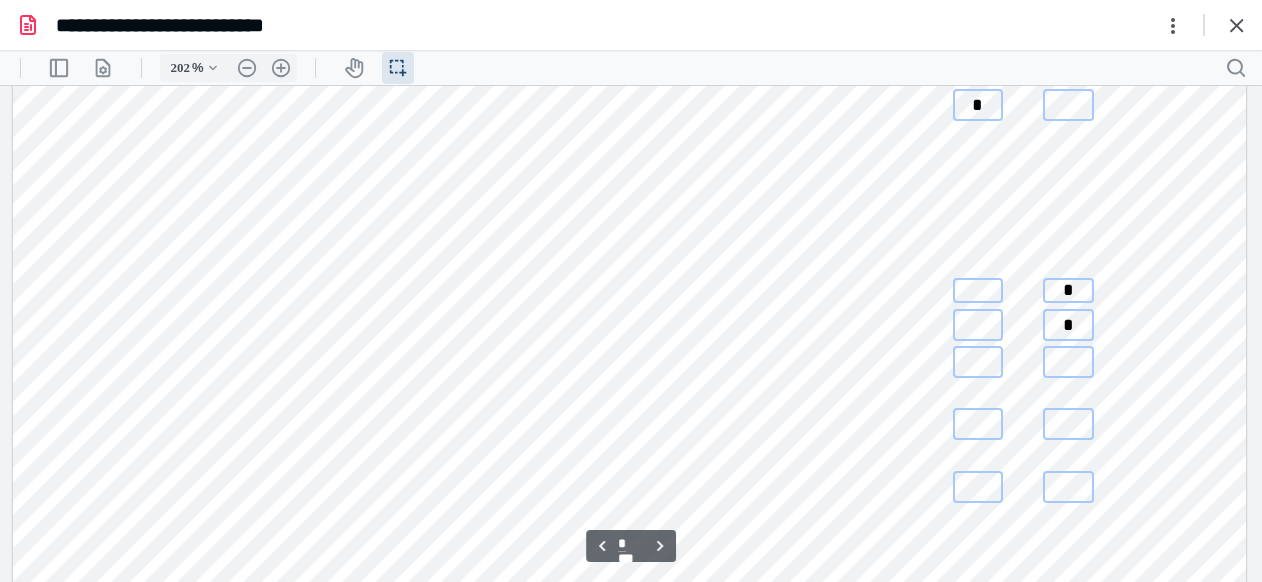 type on "*" 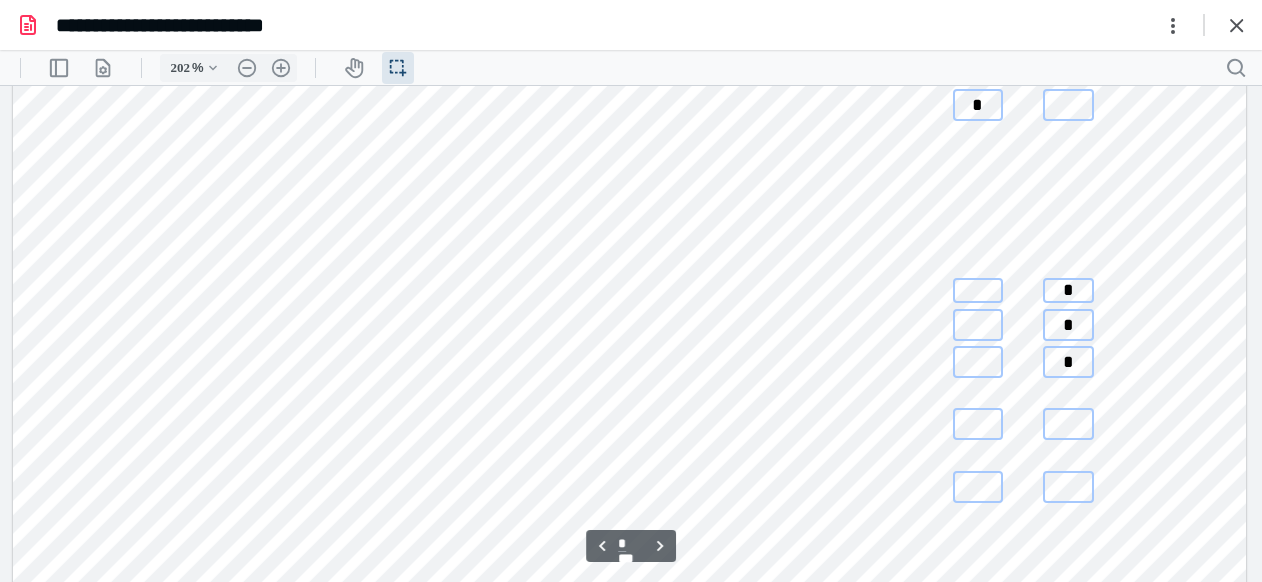 type on "*" 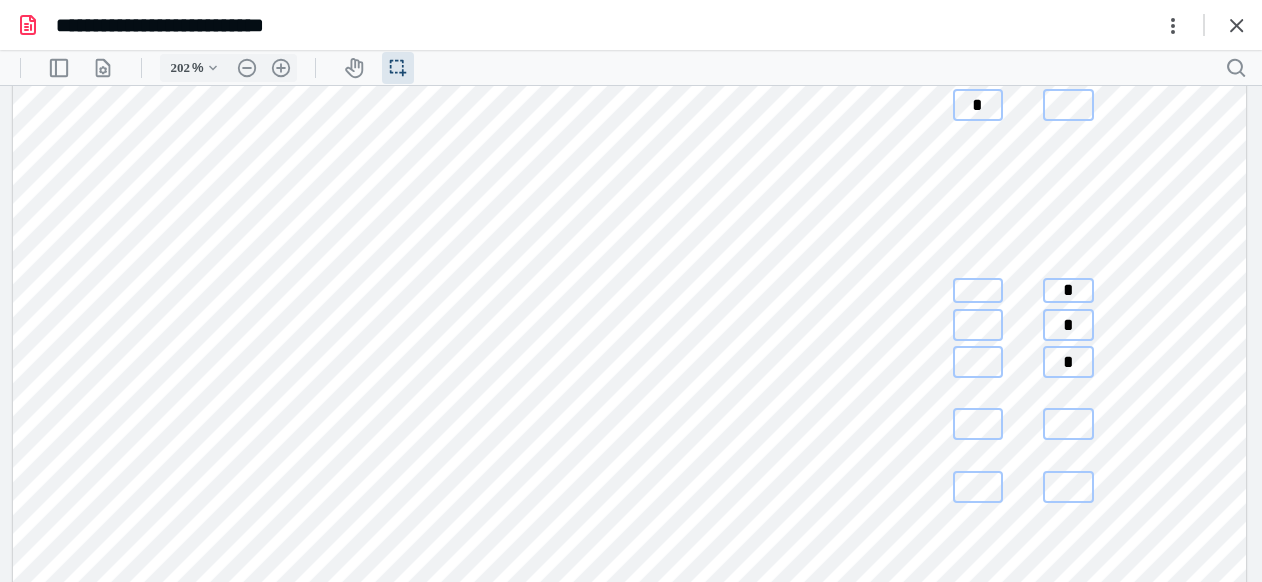 click at bounding box center (1067, 424) 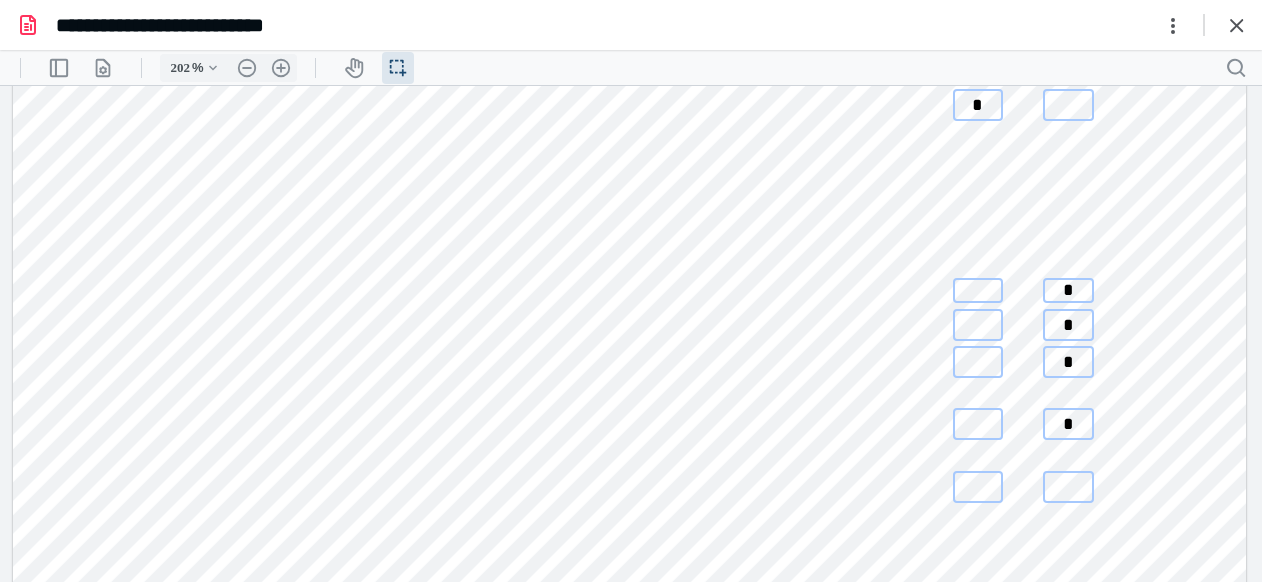 type on "*" 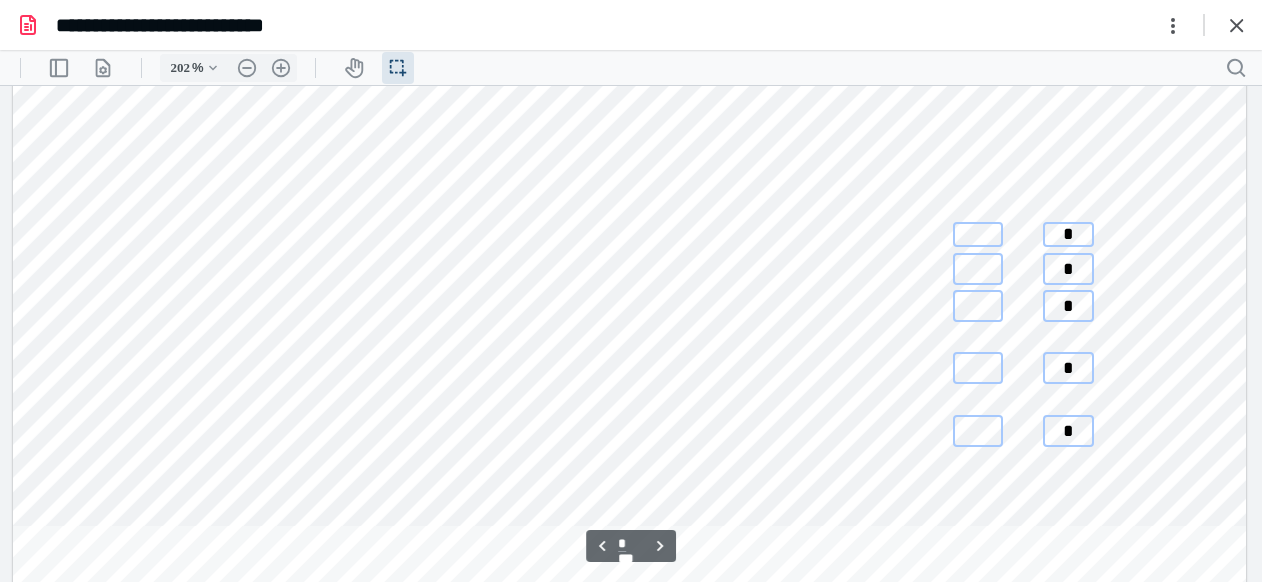 scroll, scrollTop: 2744, scrollLeft: 0, axis: vertical 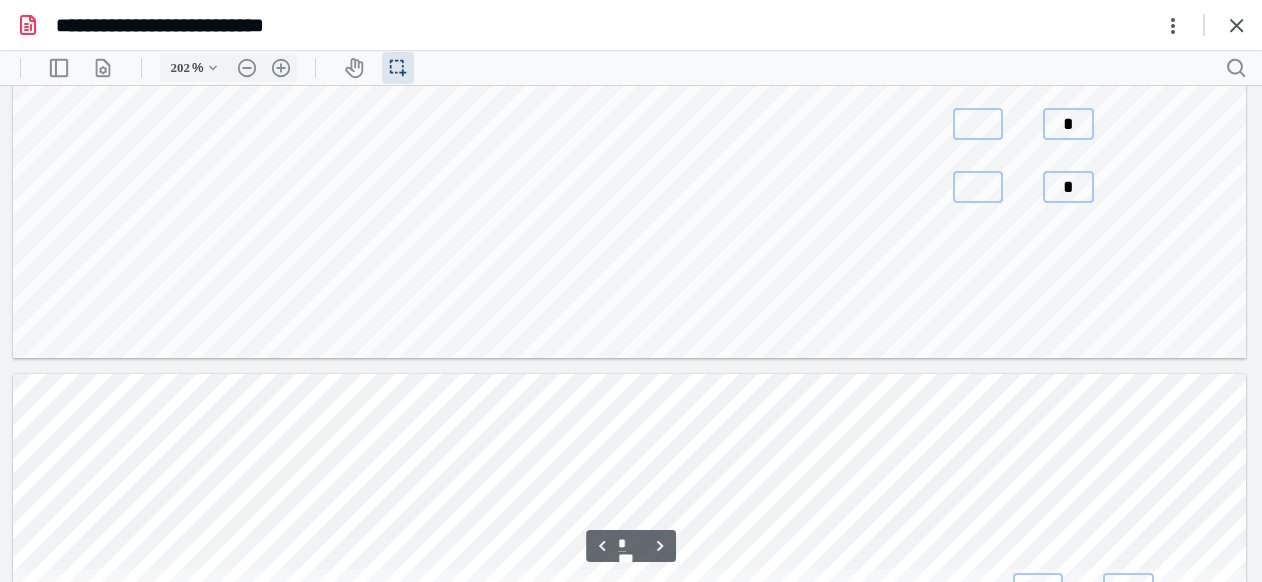type on "*" 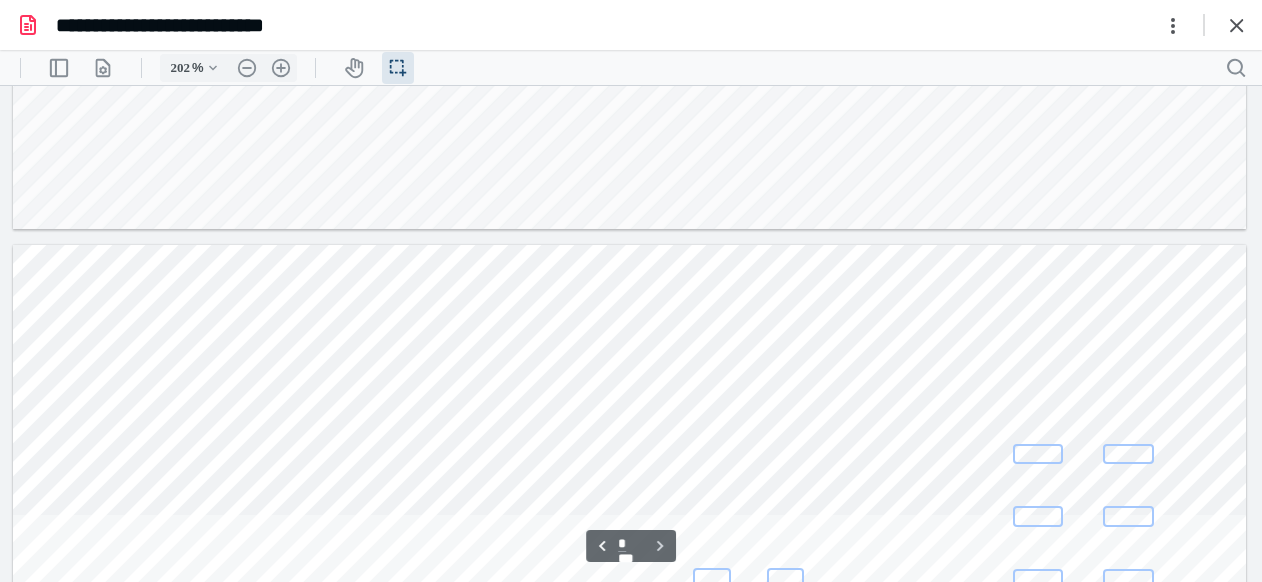 scroll, scrollTop: 3144, scrollLeft: 0, axis: vertical 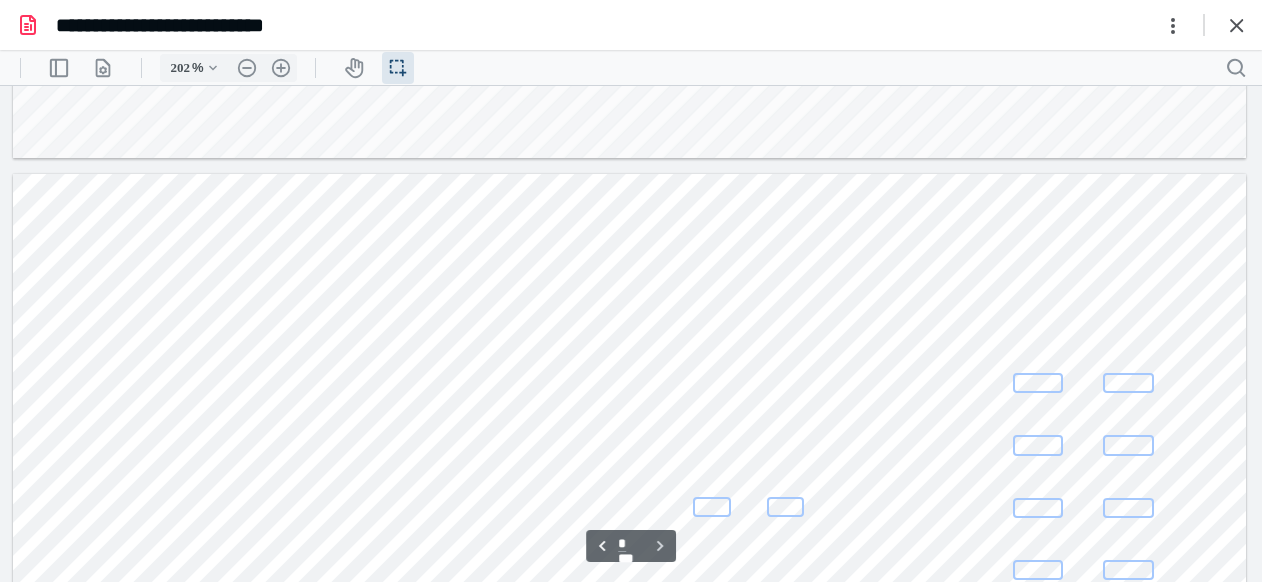 type on "*" 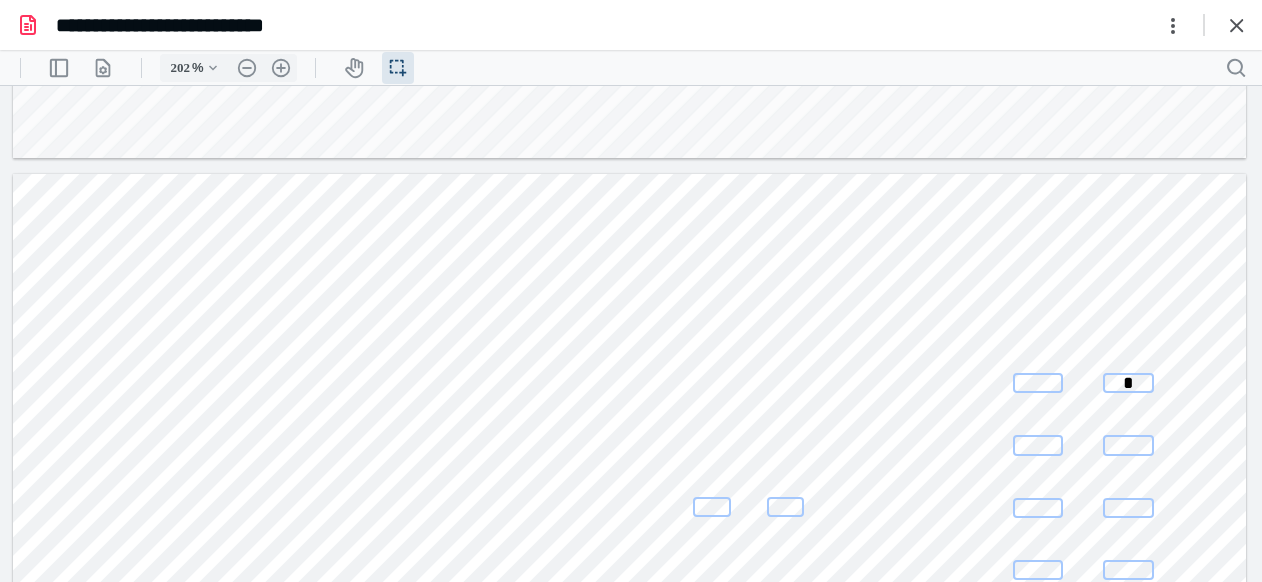 type on "*" 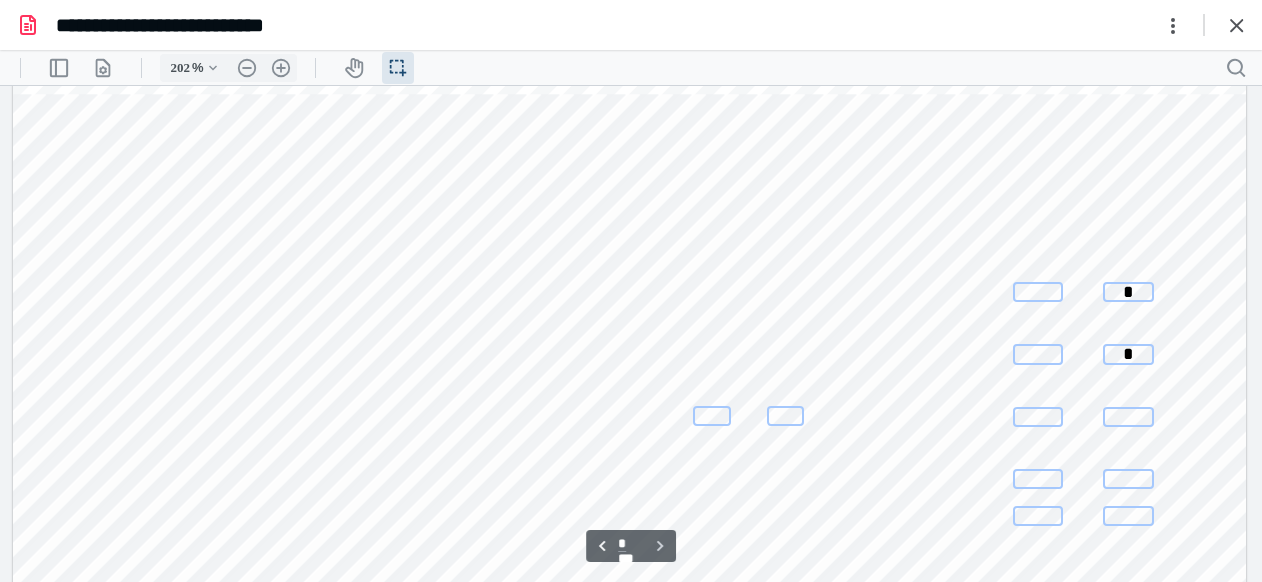 scroll, scrollTop: 3244, scrollLeft: 0, axis: vertical 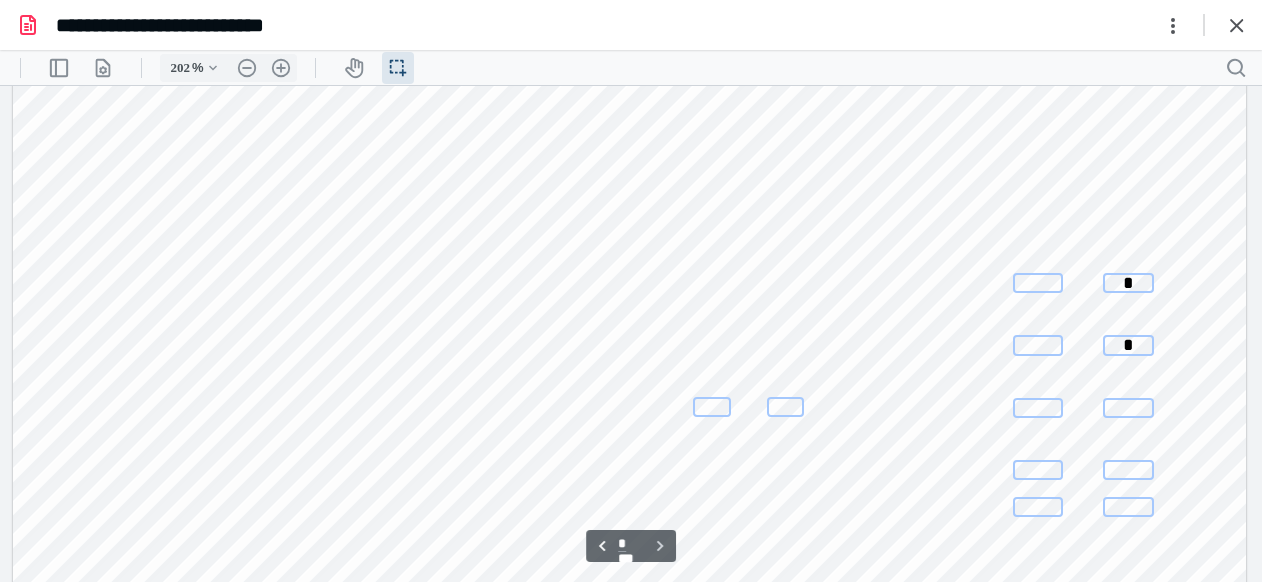 type on "*" 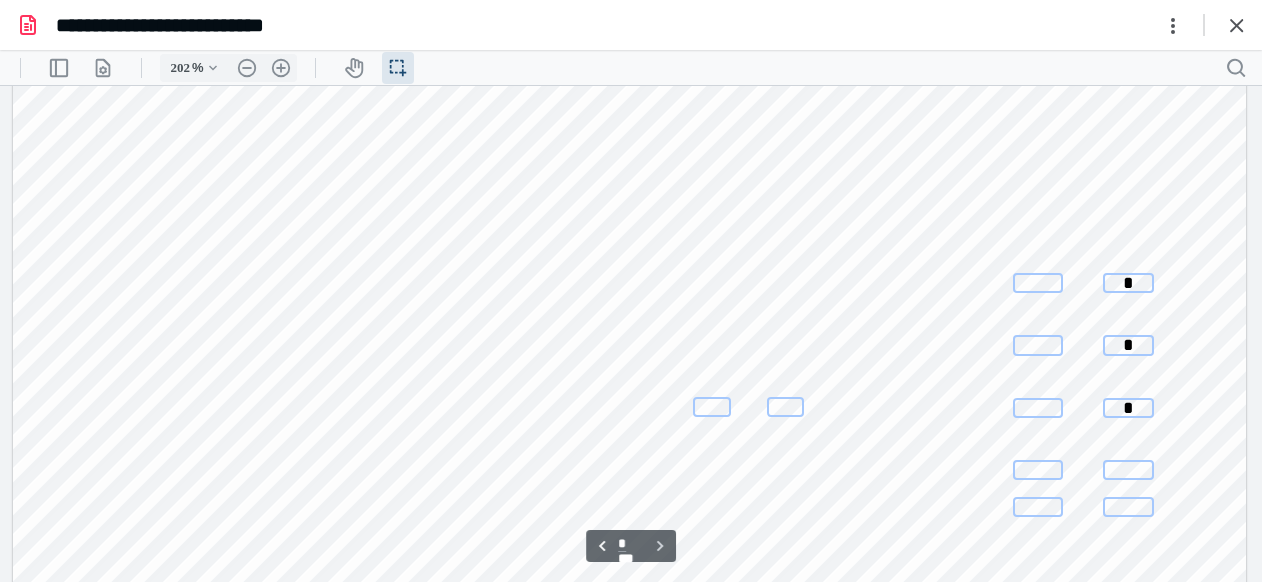 type on "*" 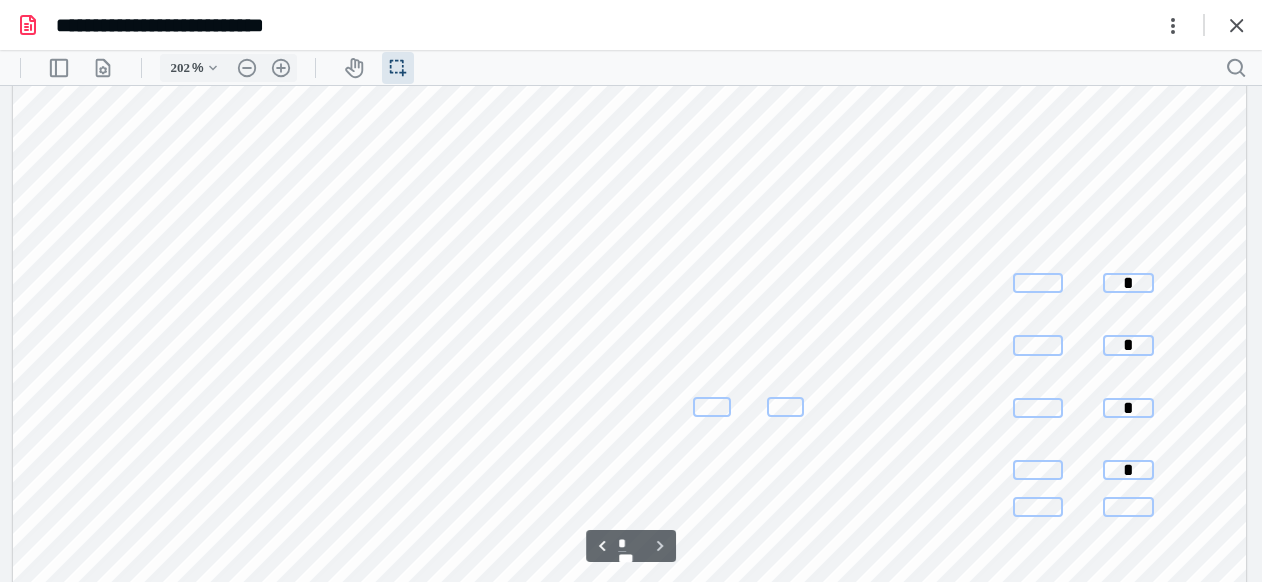 type on "*" 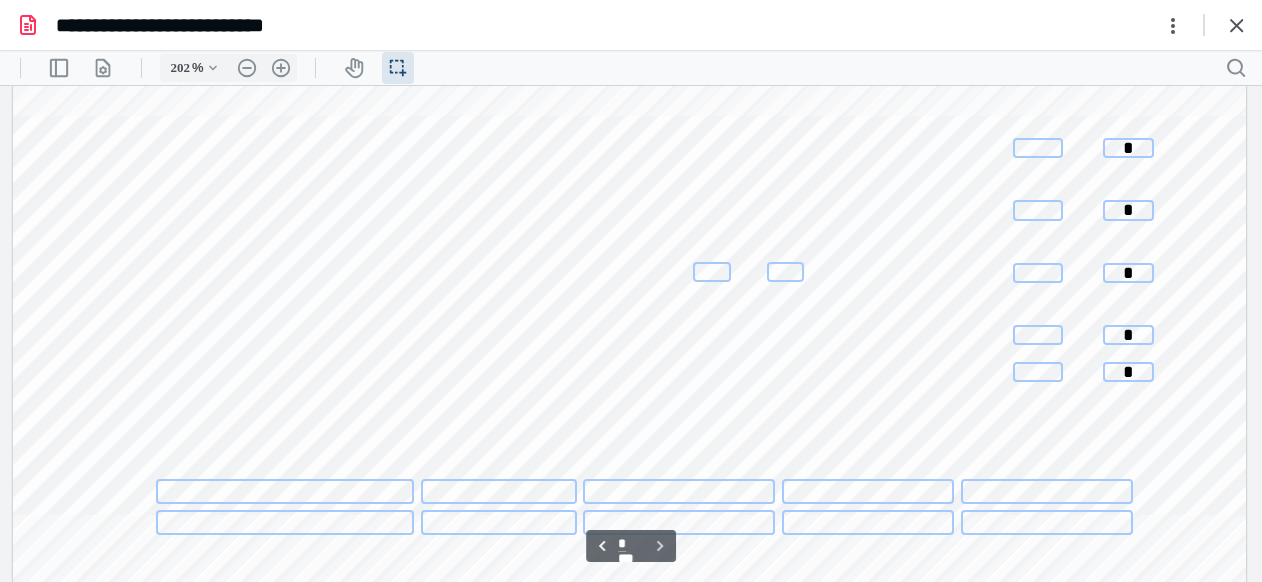 scroll, scrollTop: 3444, scrollLeft: 0, axis: vertical 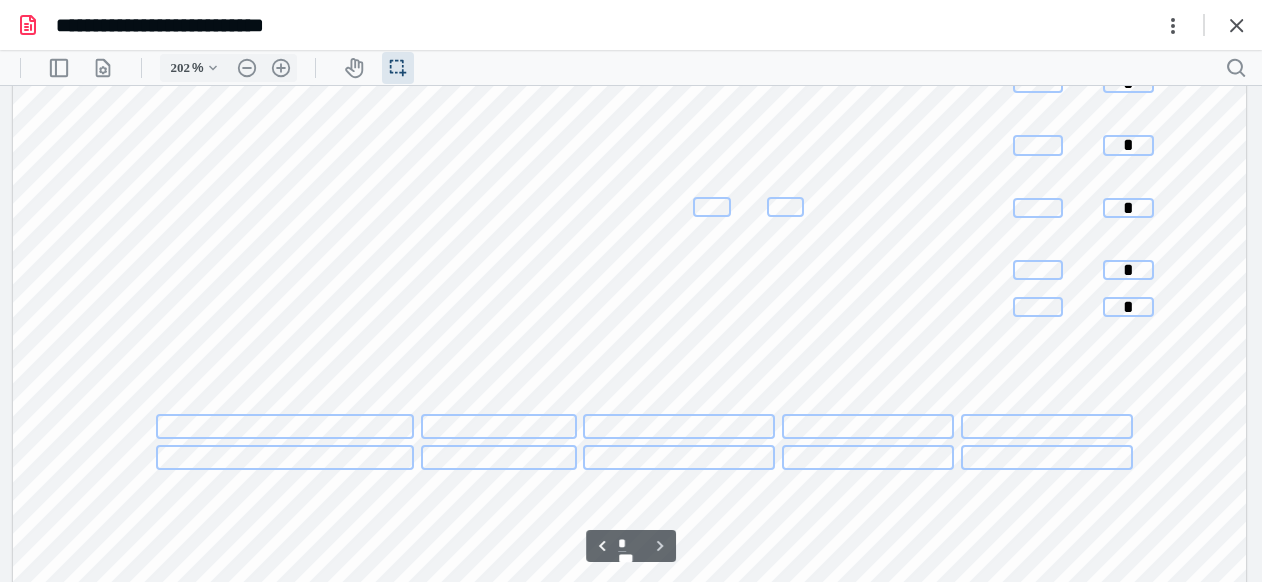 type on "*" 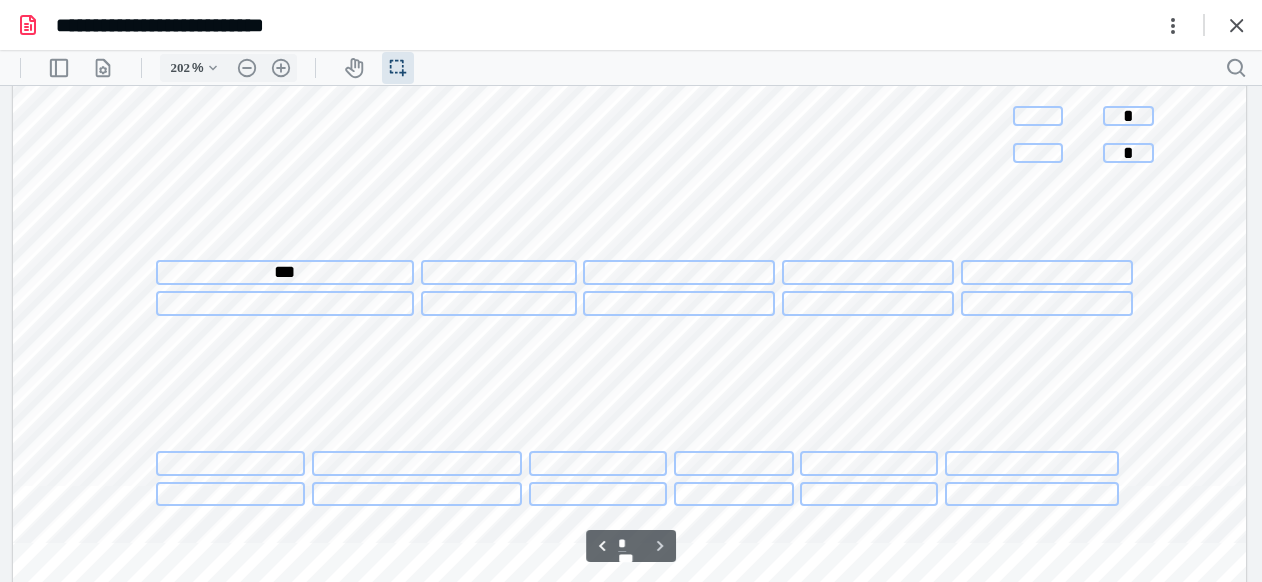 scroll, scrollTop: 3644, scrollLeft: 0, axis: vertical 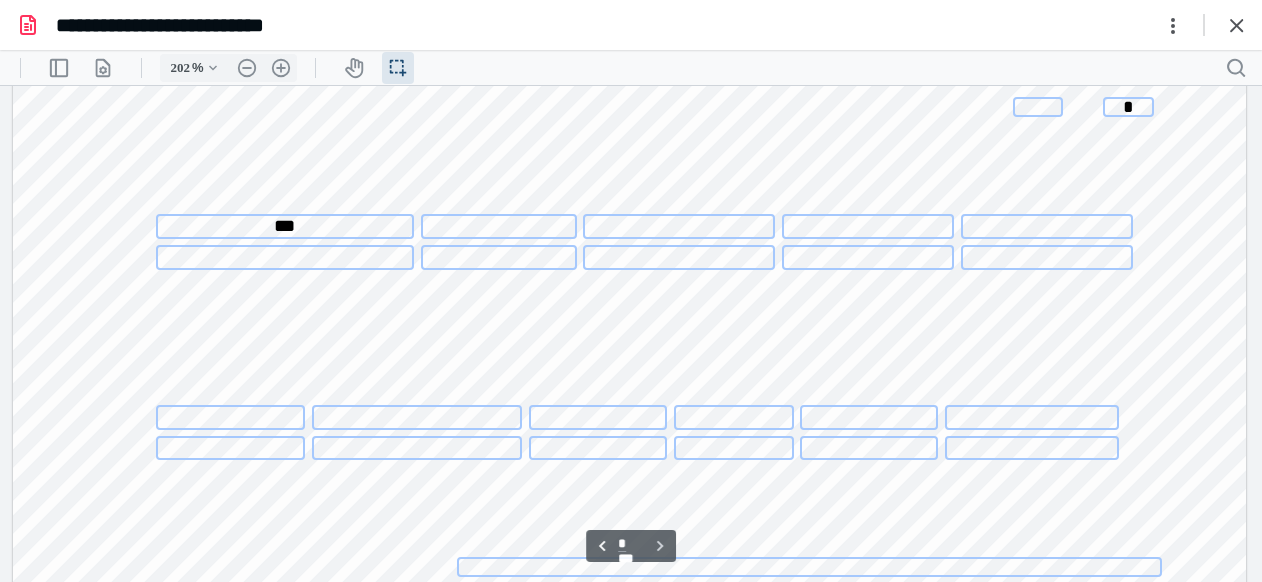 type on "***" 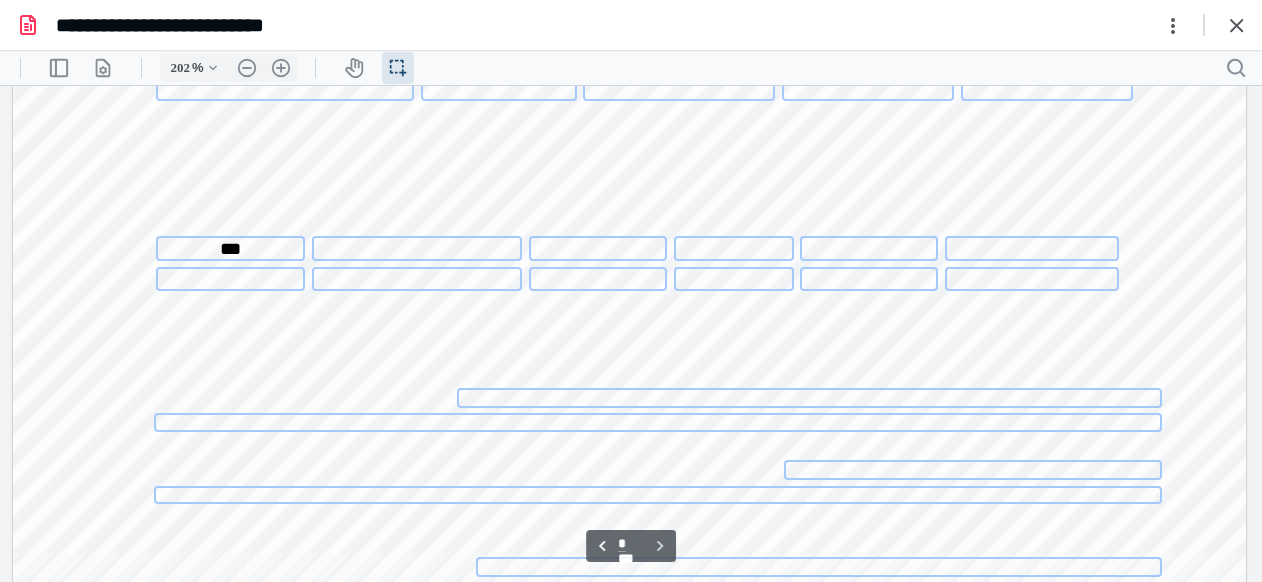 scroll, scrollTop: 3844, scrollLeft: 0, axis: vertical 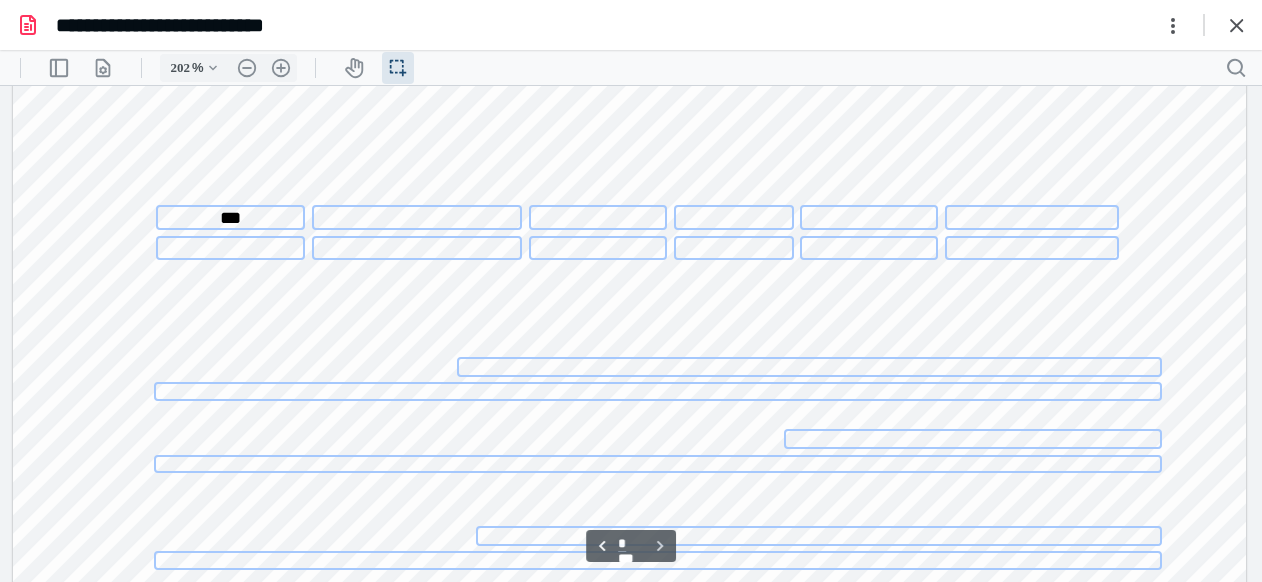 type on "***" 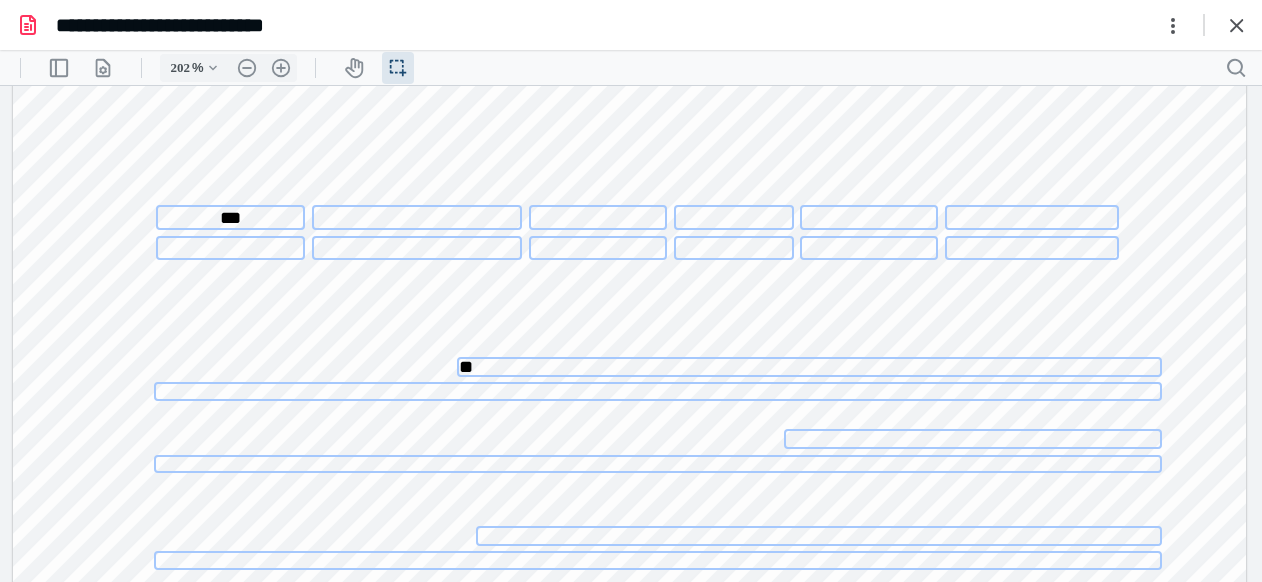 type on "*" 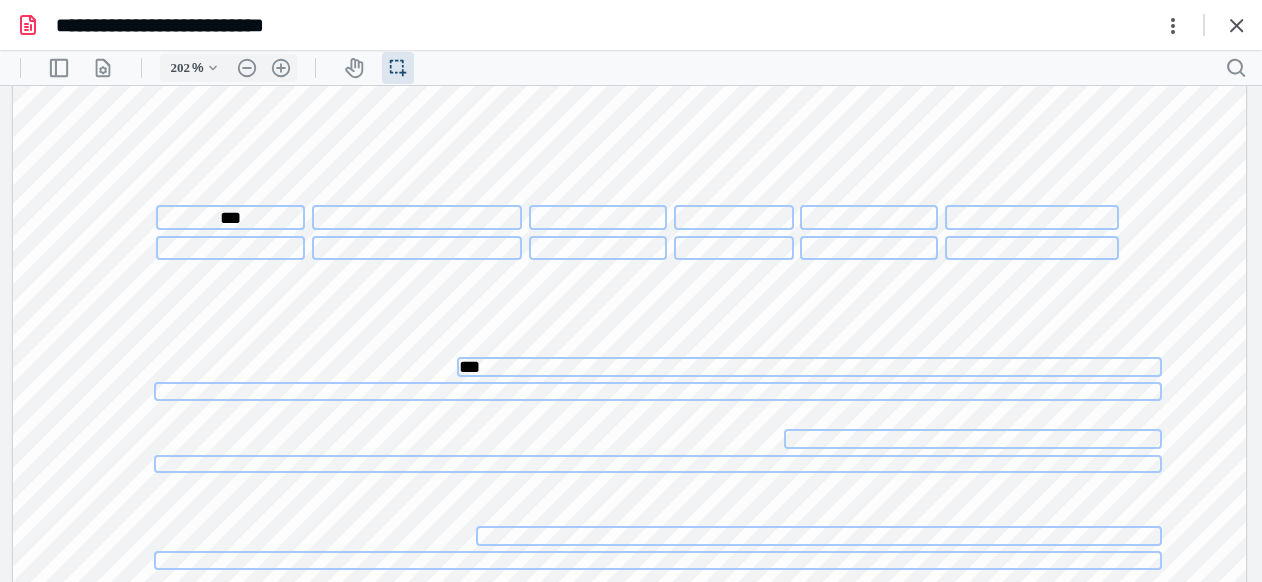 type on "***" 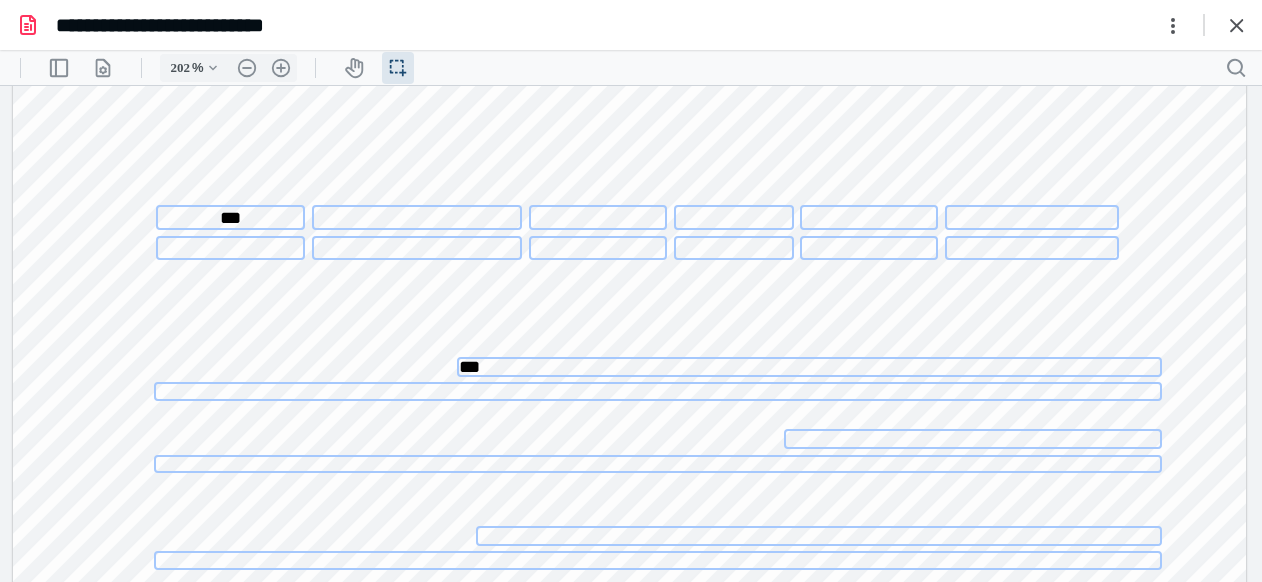 click at bounding box center [972, 439] 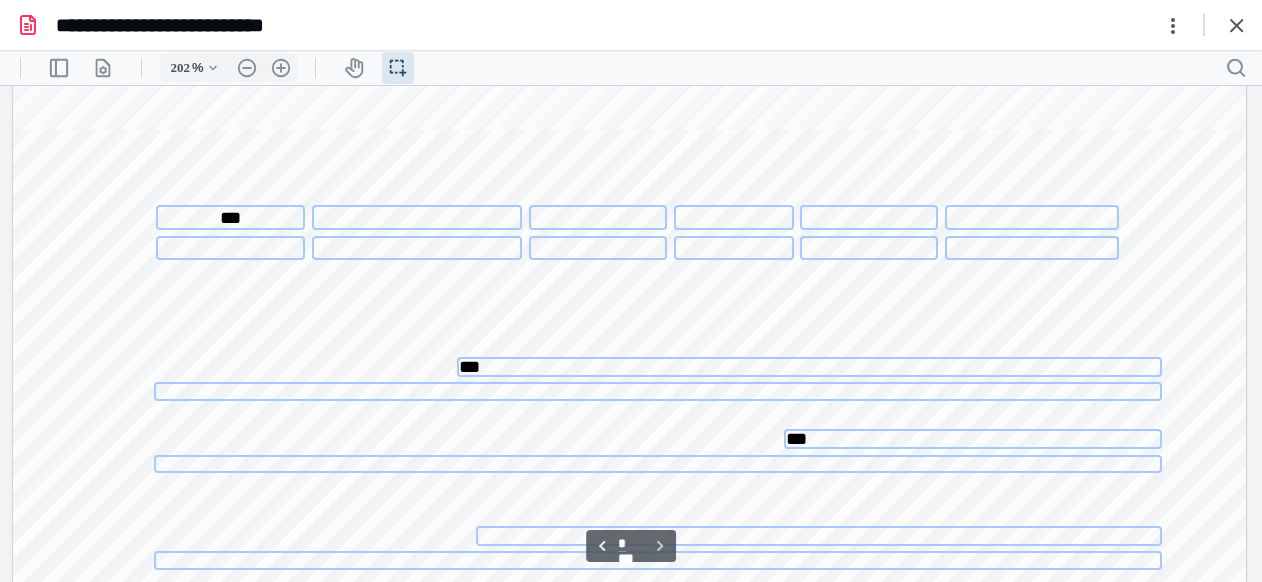 scroll, scrollTop: 3944, scrollLeft: 0, axis: vertical 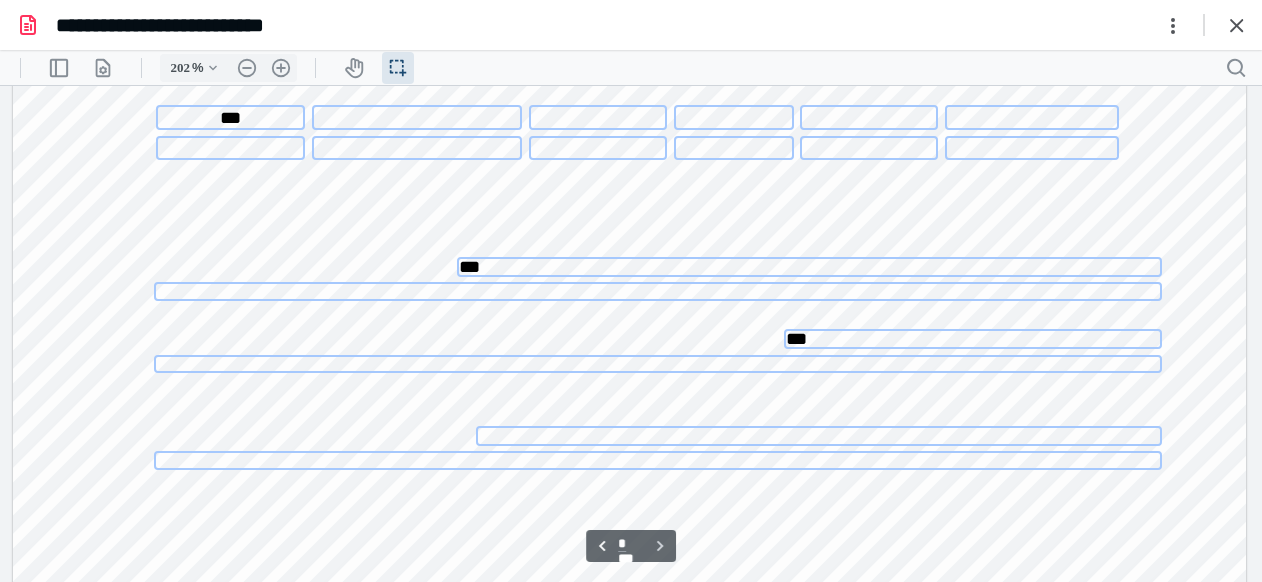 type on "***" 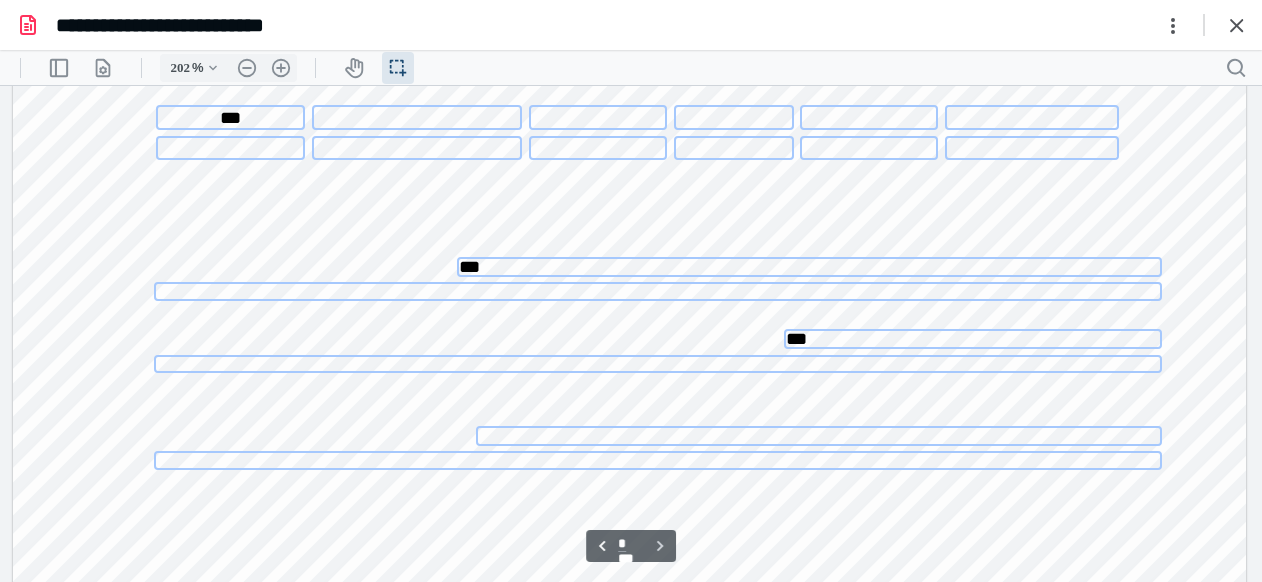 click at bounding box center [819, 436] 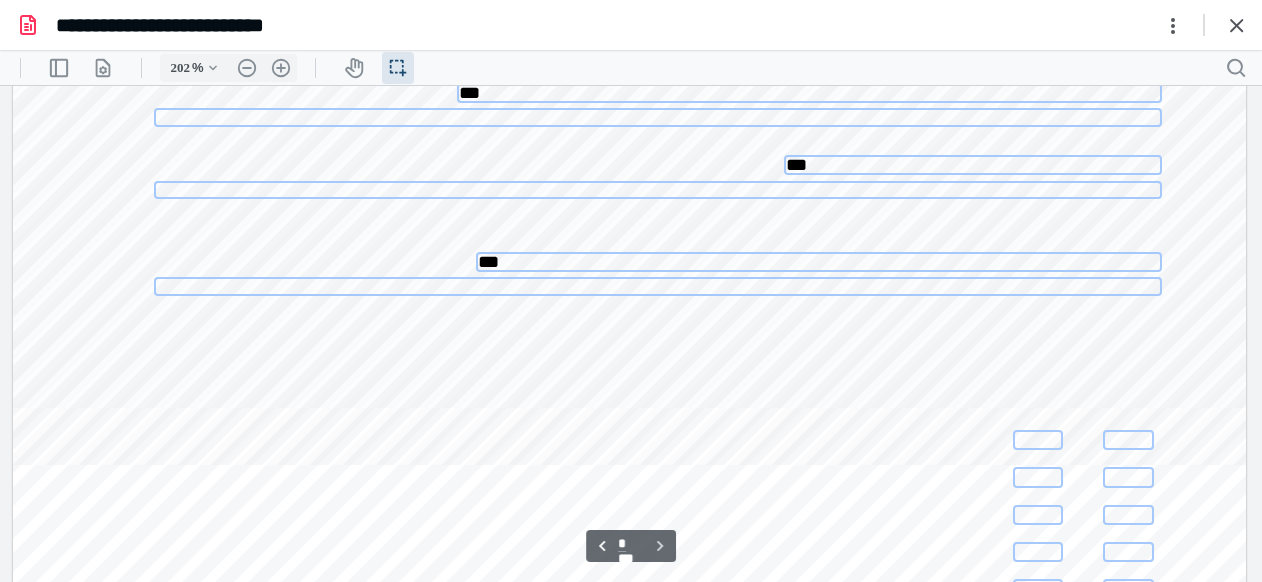 scroll, scrollTop: 4144, scrollLeft: 0, axis: vertical 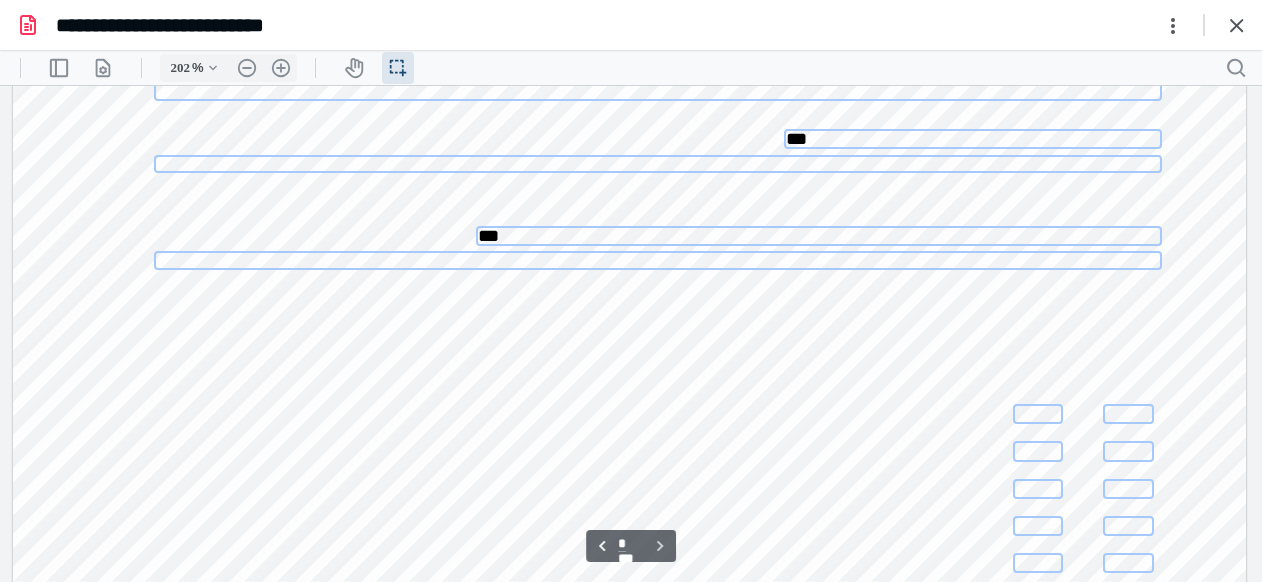 type on "***" 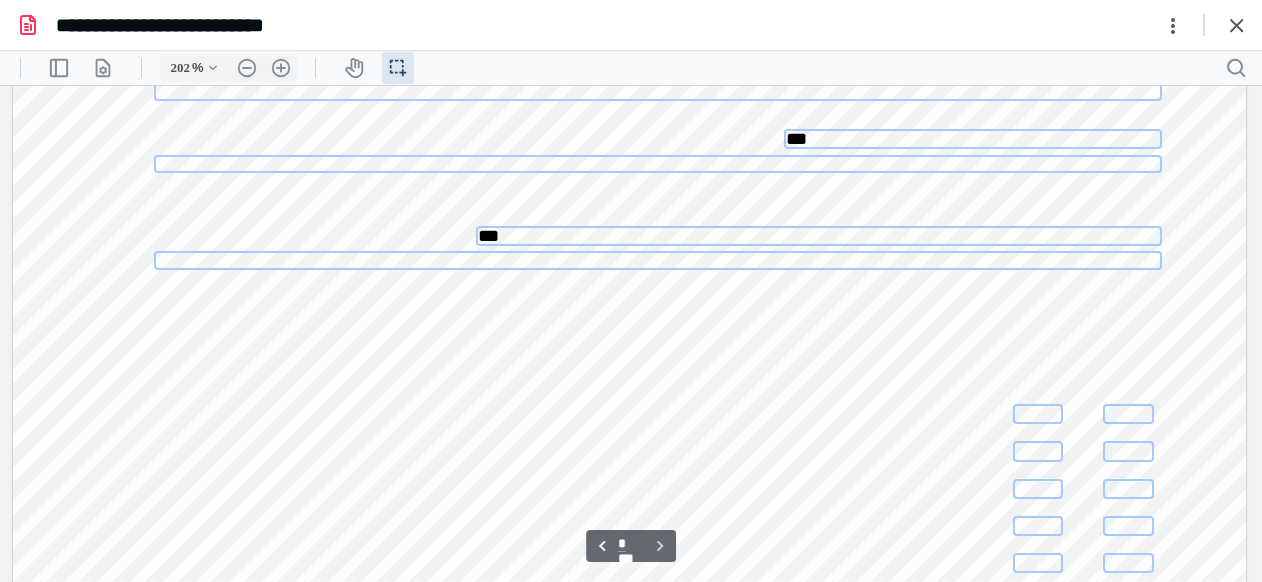 click at bounding box center (1128, 414) 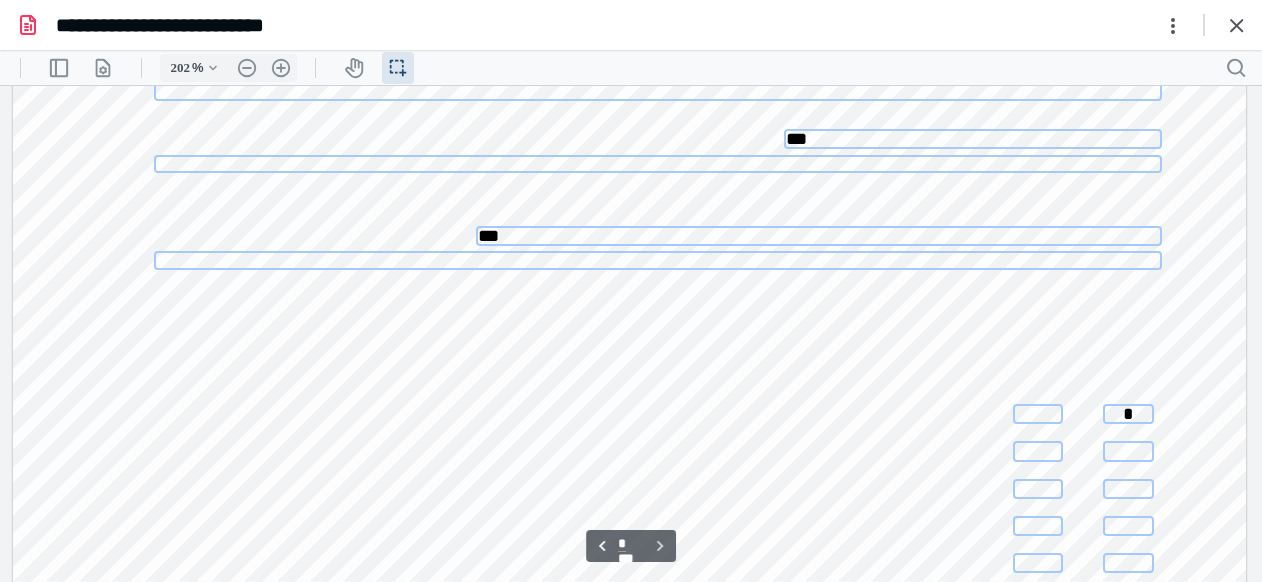 type on "*" 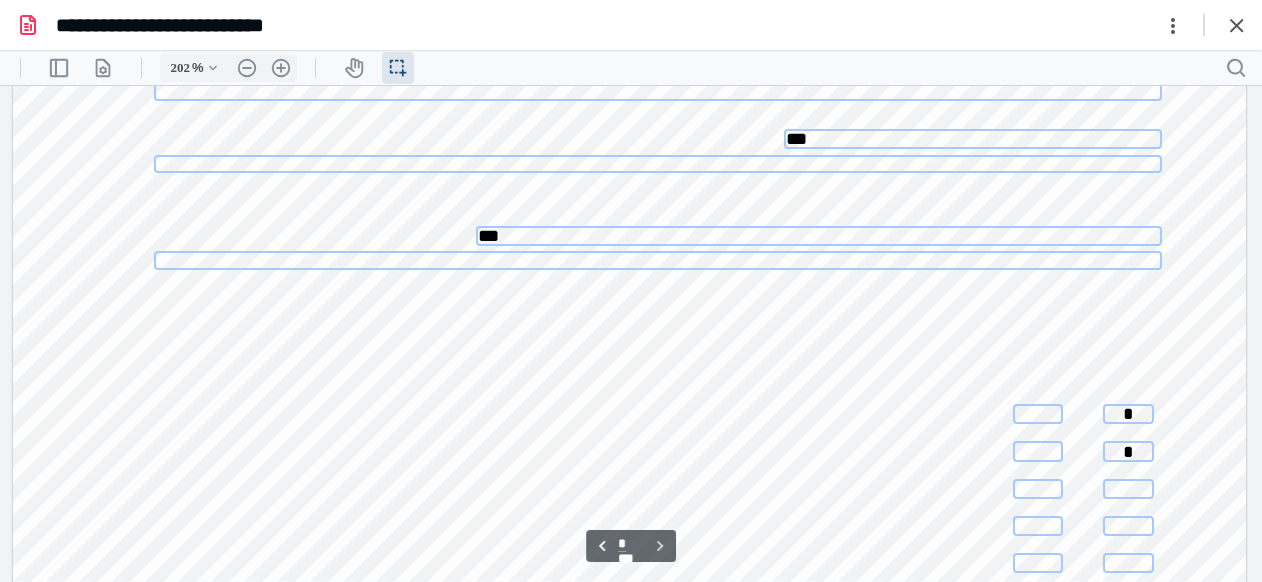 type on "*" 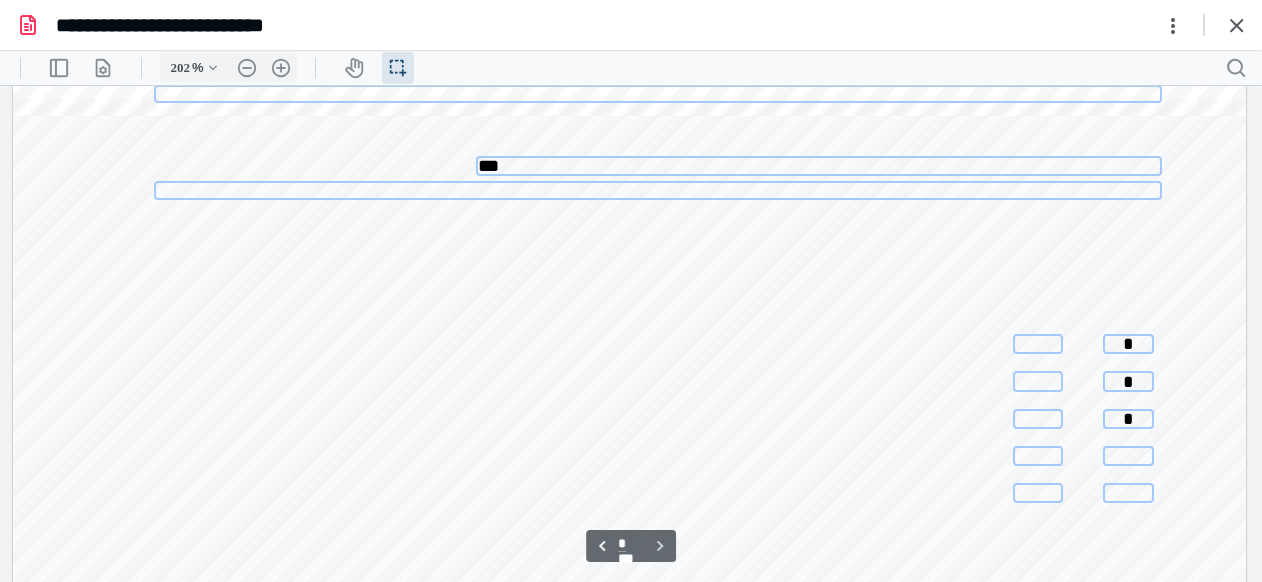 scroll, scrollTop: 4244, scrollLeft: 0, axis: vertical 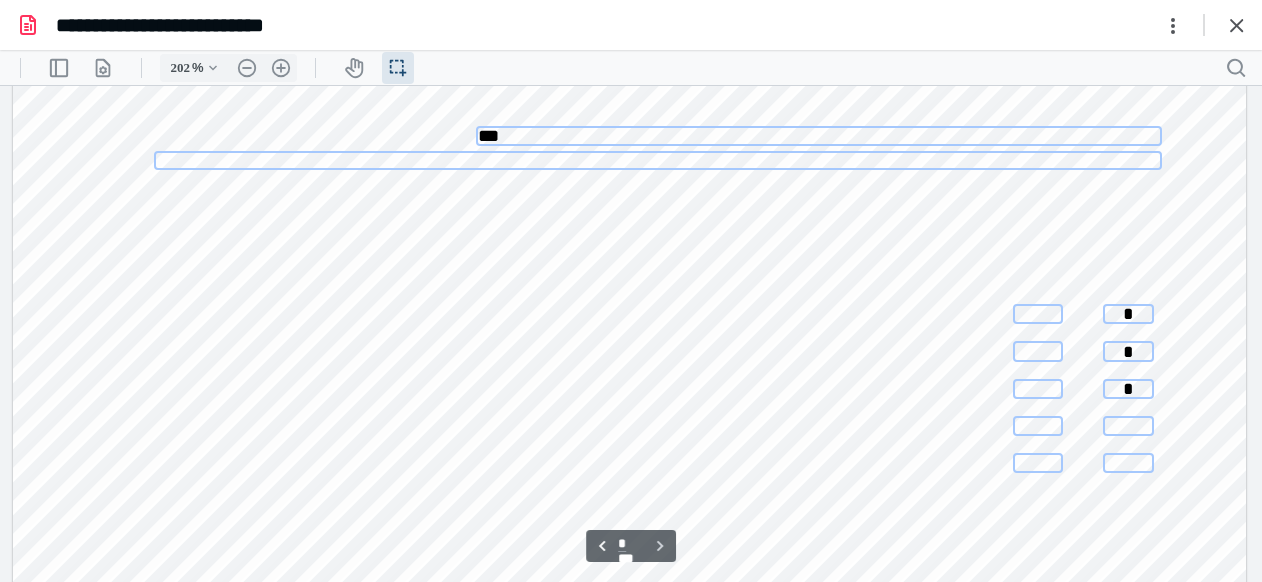 type on "*" 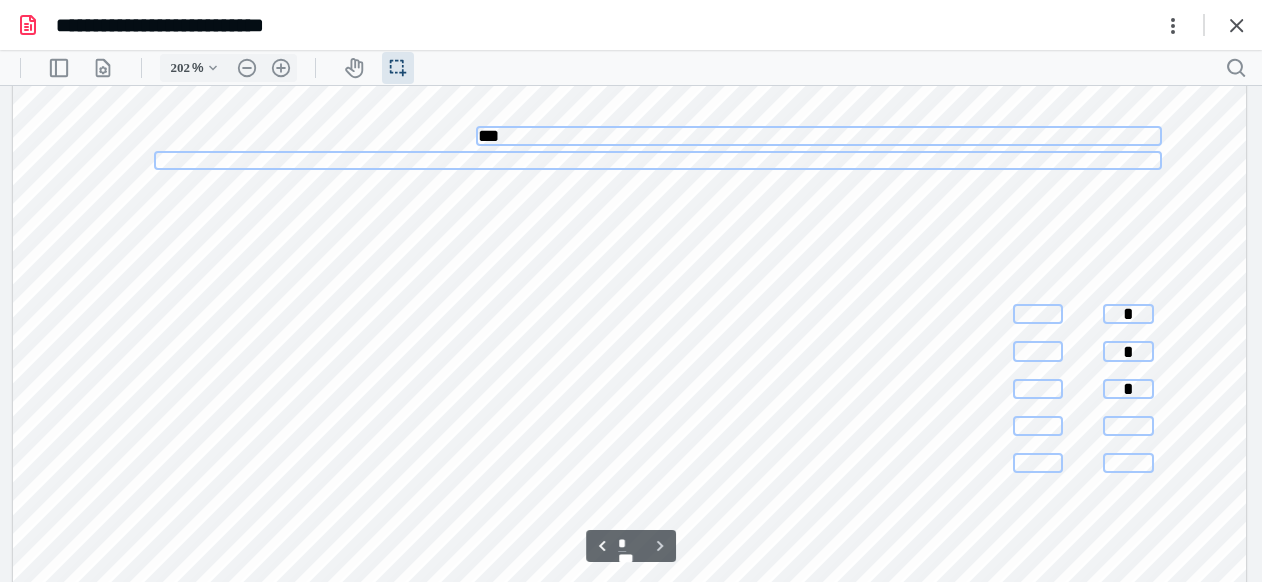 click at bounding box center (1128, 426) 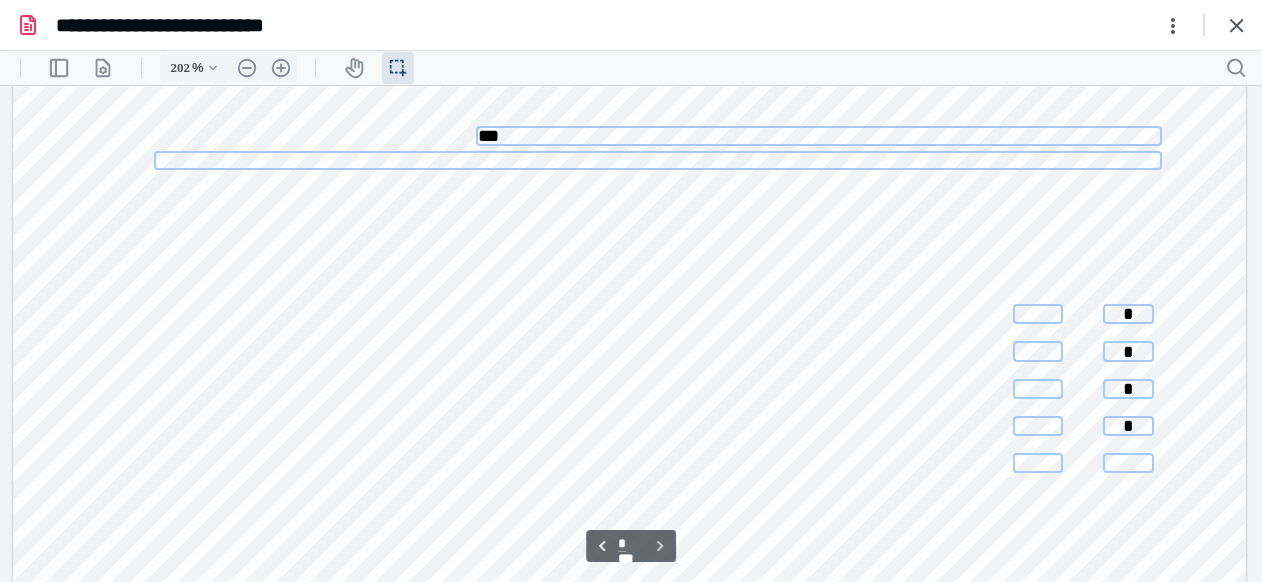 type on "*" 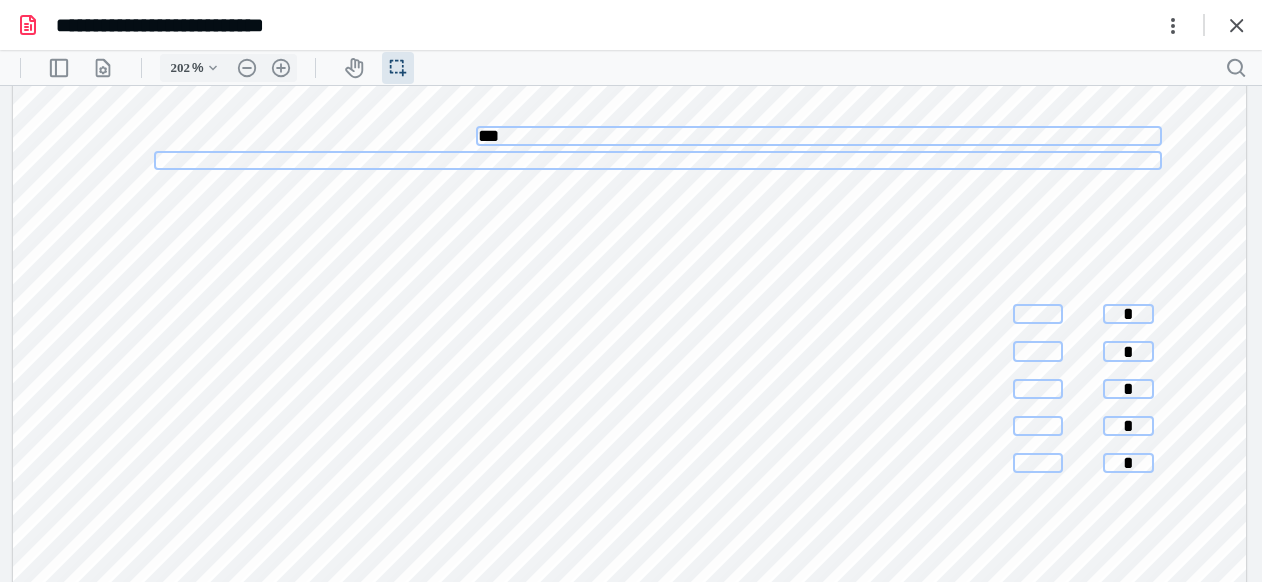 scroll, scrollTop: 4340, scrollLeft: 0, axis: vertical 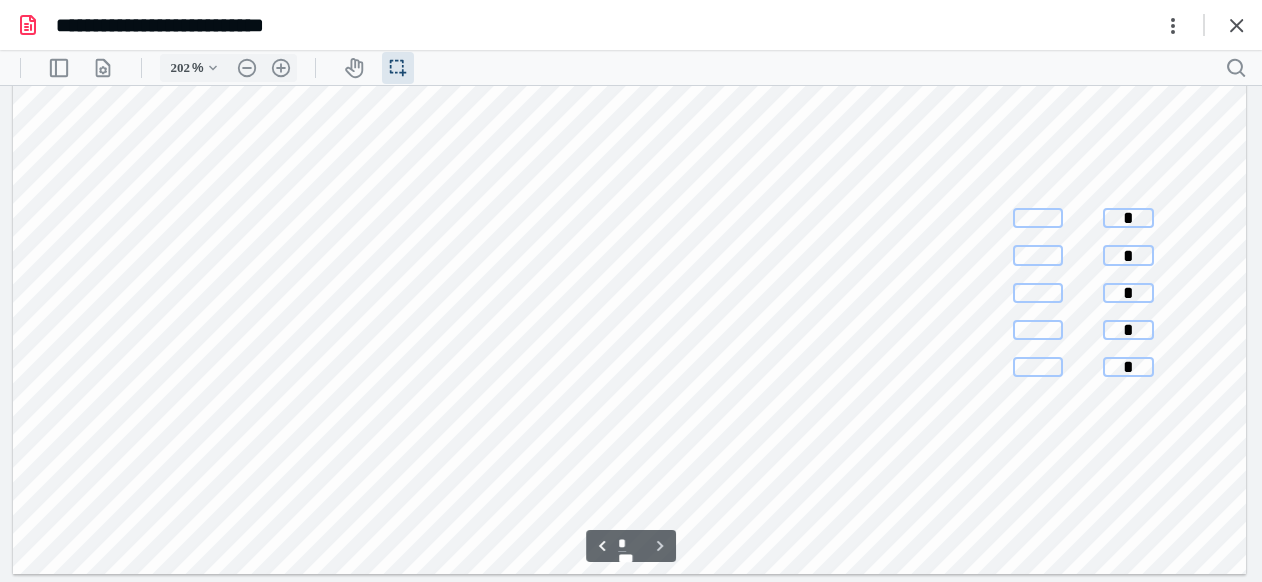 type on "*" 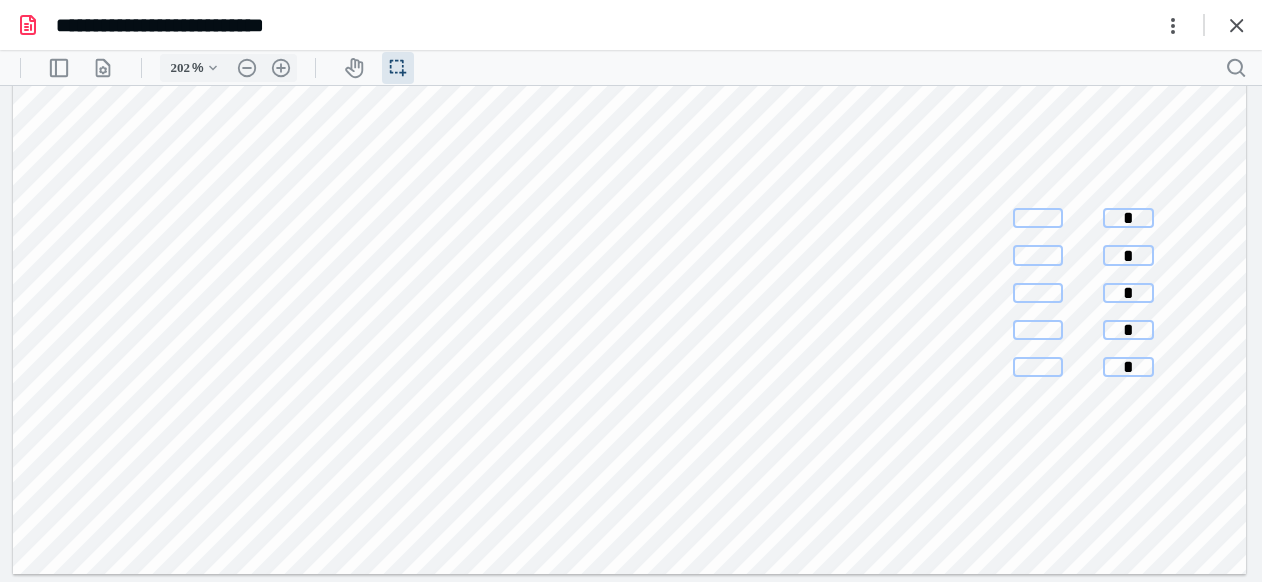 click on "* * * * * *** *** *** *** *** * * * * *" at bounding box center [630, -224] 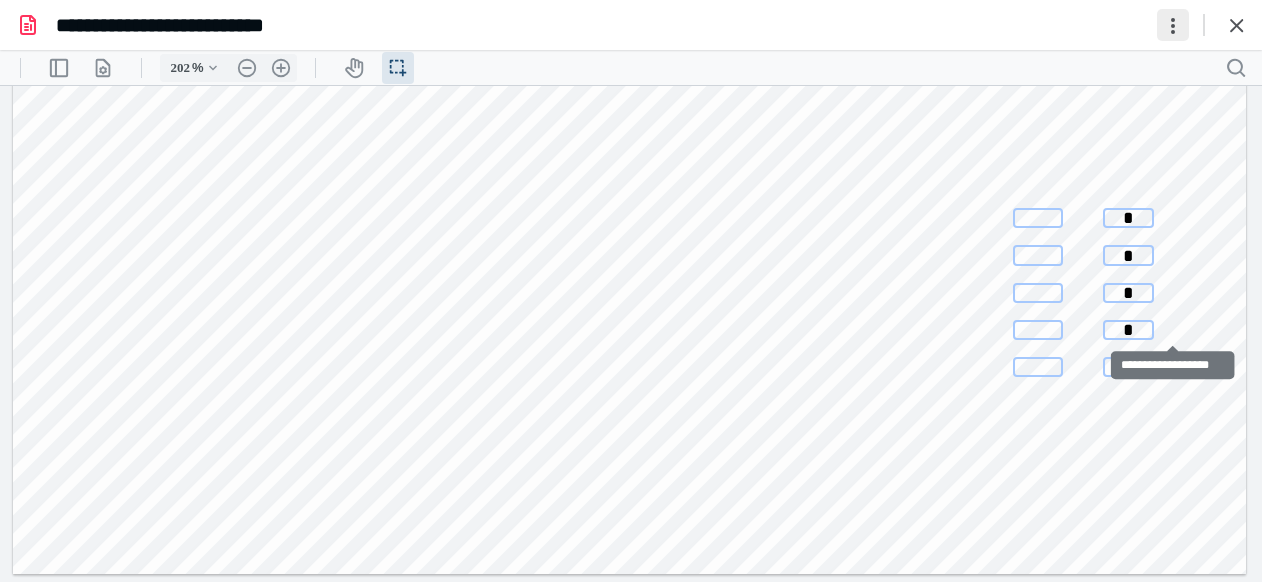 click at bounding box center [1173, 25] 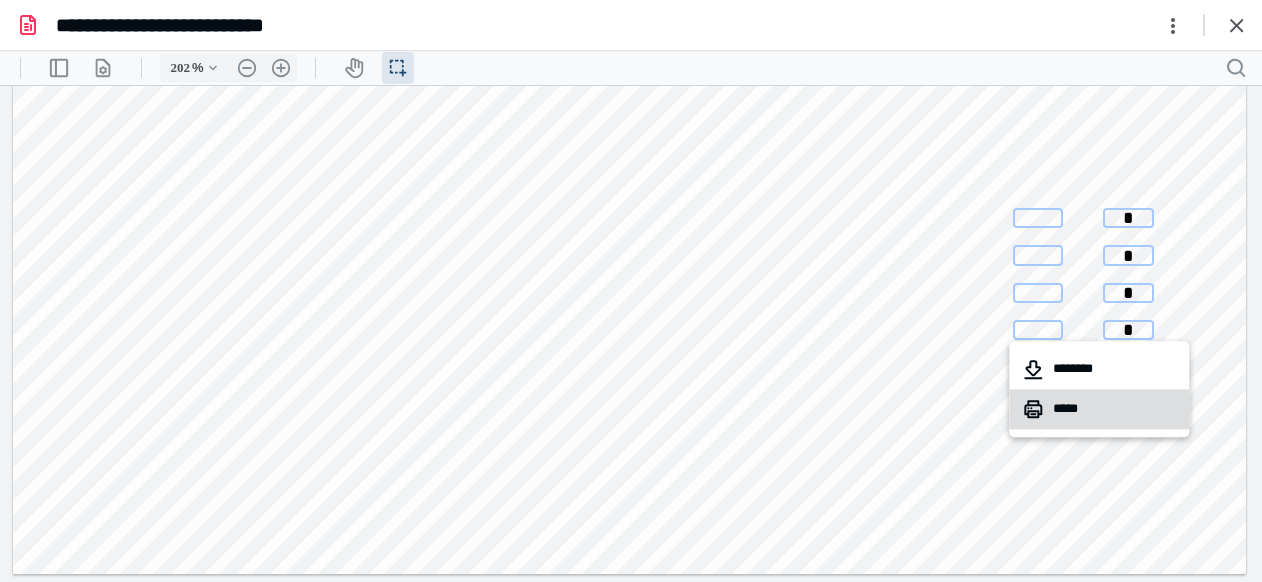 click on "*****" at bounding box center [1099, 409] 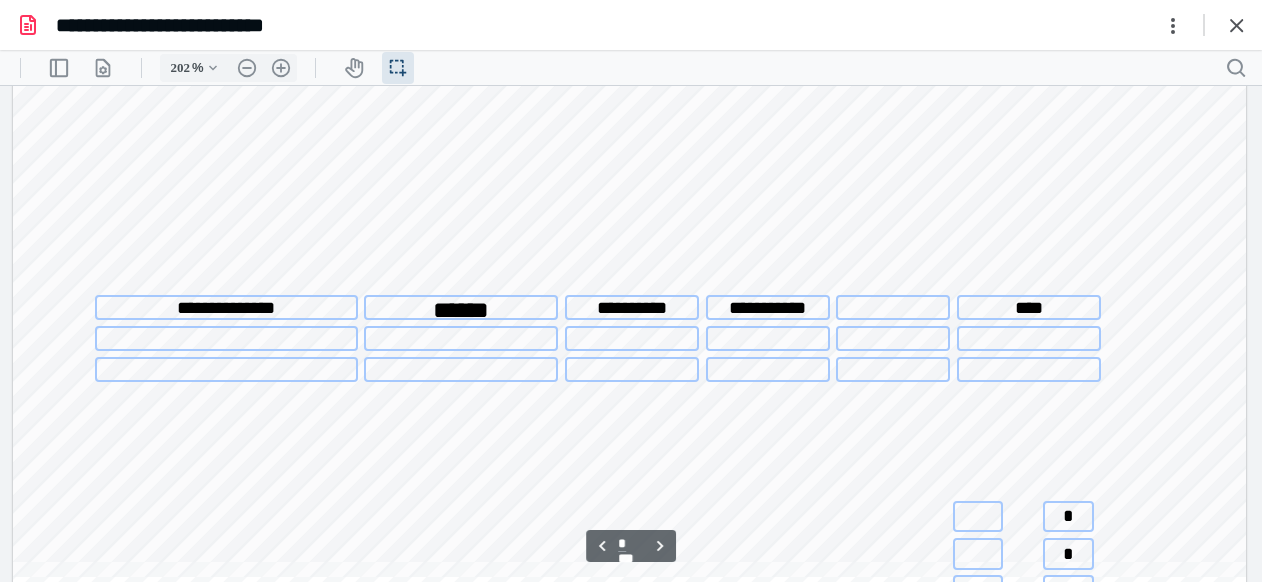 type on "*" 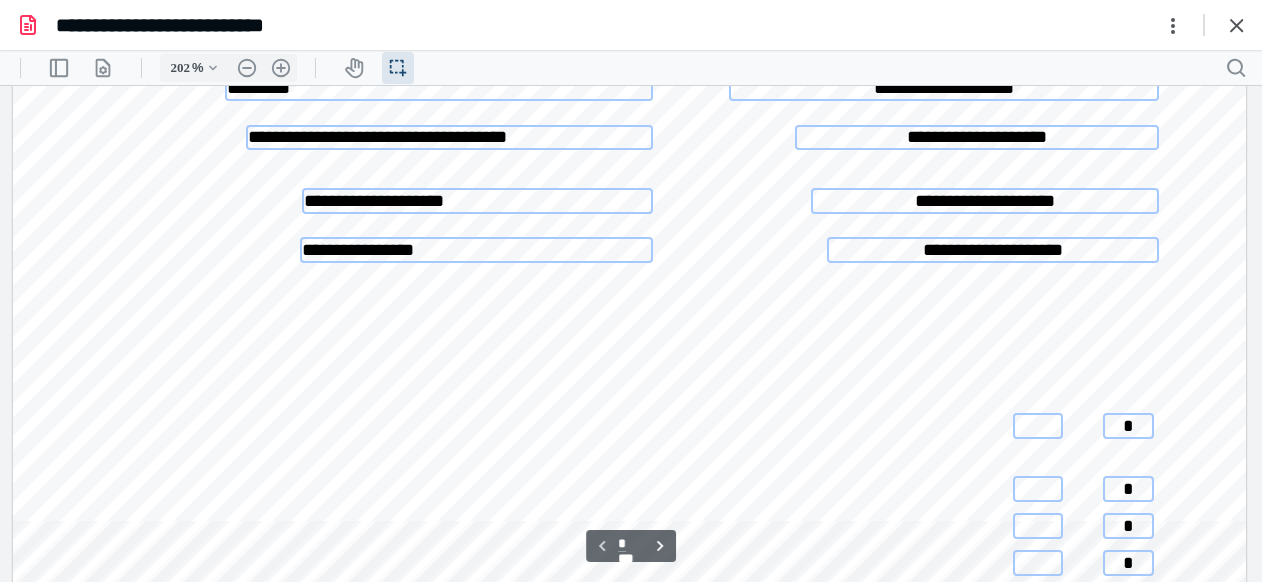 scroll, scrollTop: 0, scrollLeft: 0, axis: both 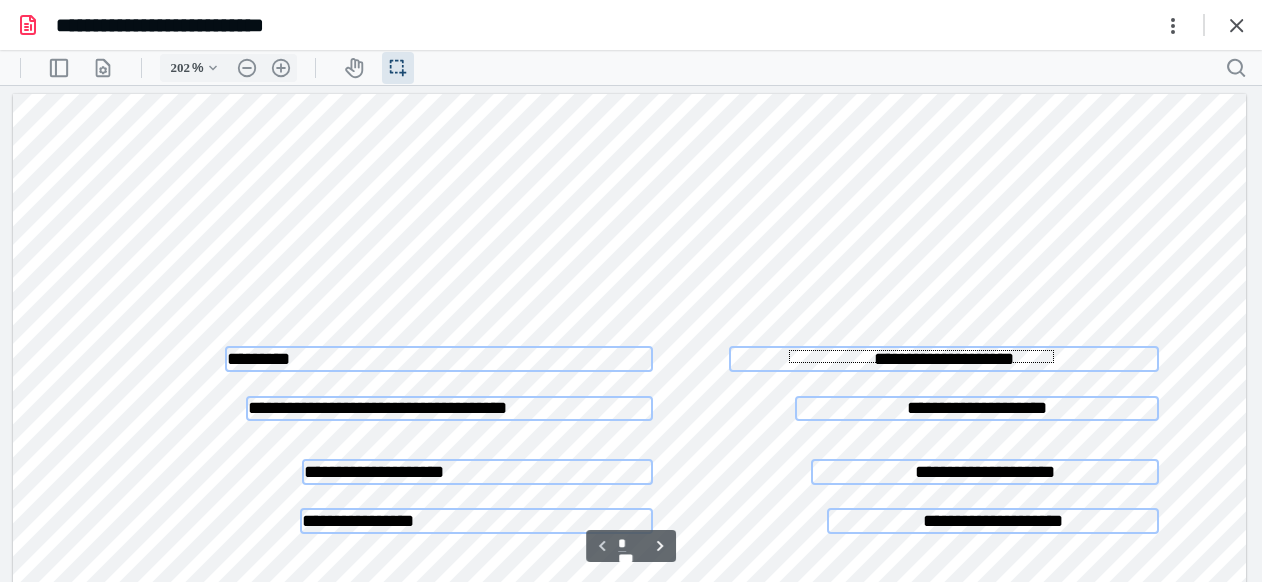 drag, startPoint x: 1054, startPoint y: 350, endPoint x: 789, endPoint y: 363, distance: 265.31866 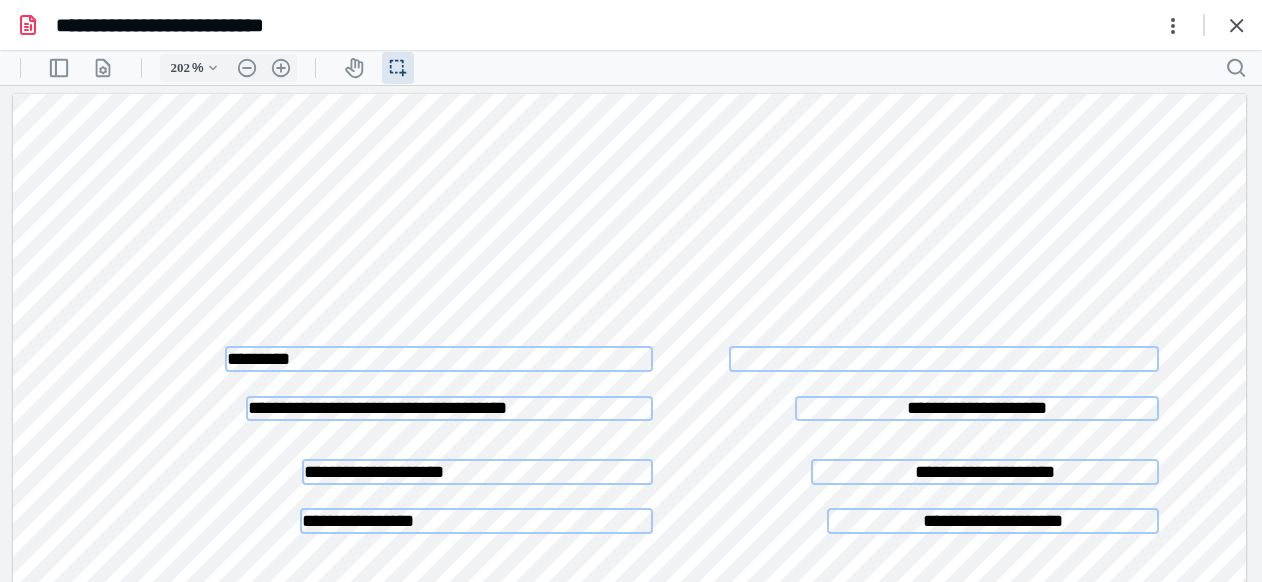 type 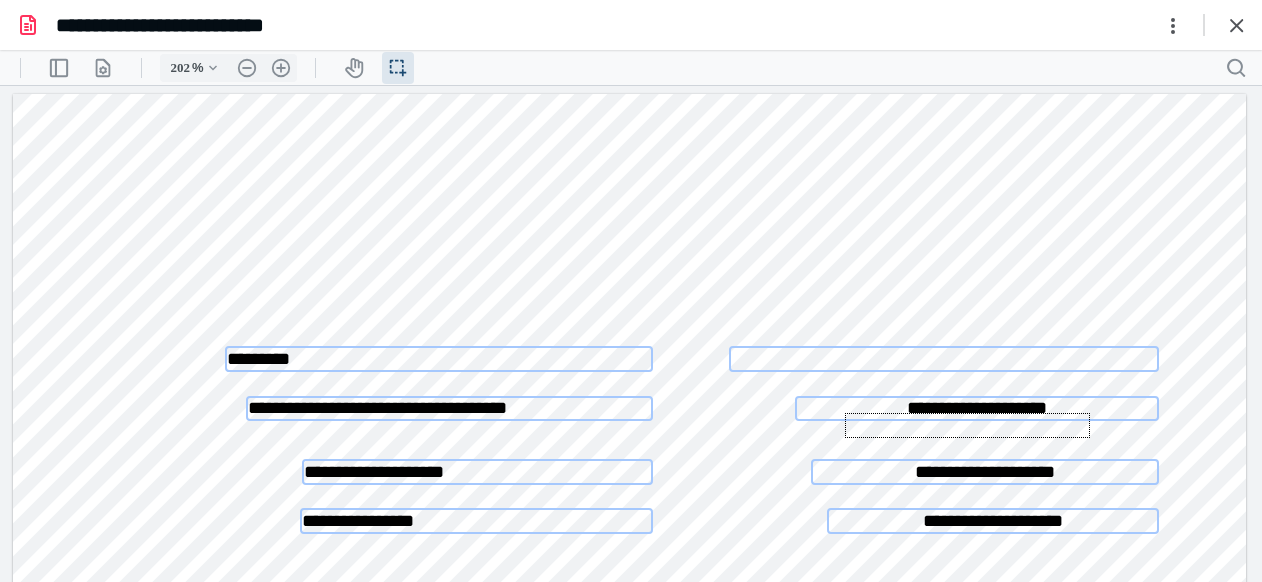 drag, startPoint x: 1090, startPoint y: 413, endPoint x: 845, endPoint y: 438, distance: 246.2722 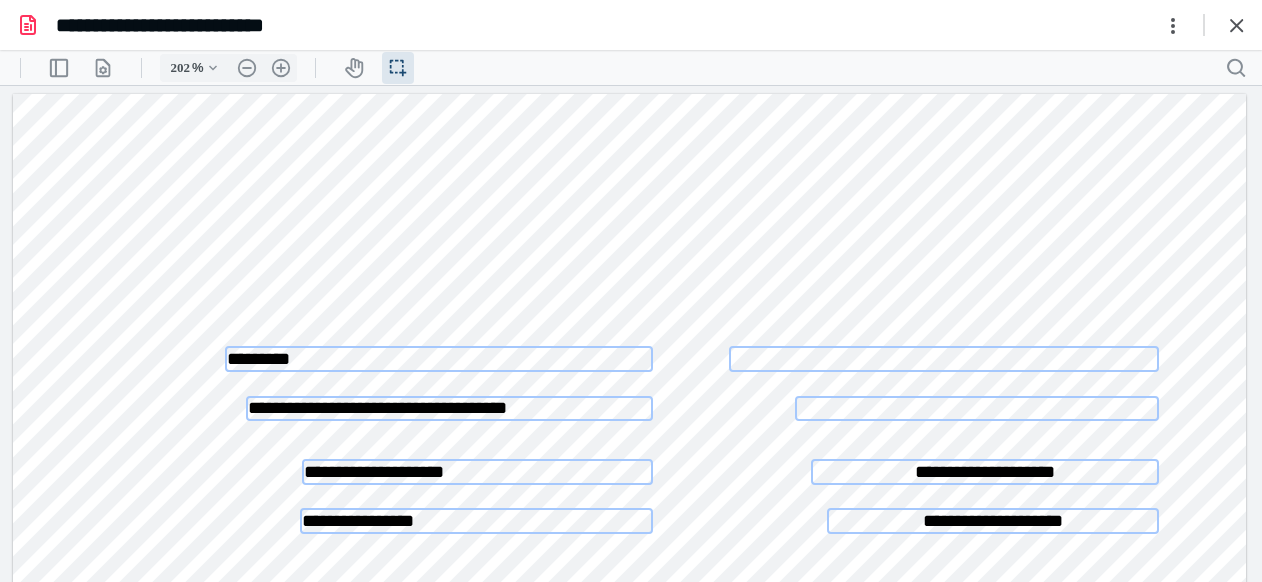 type 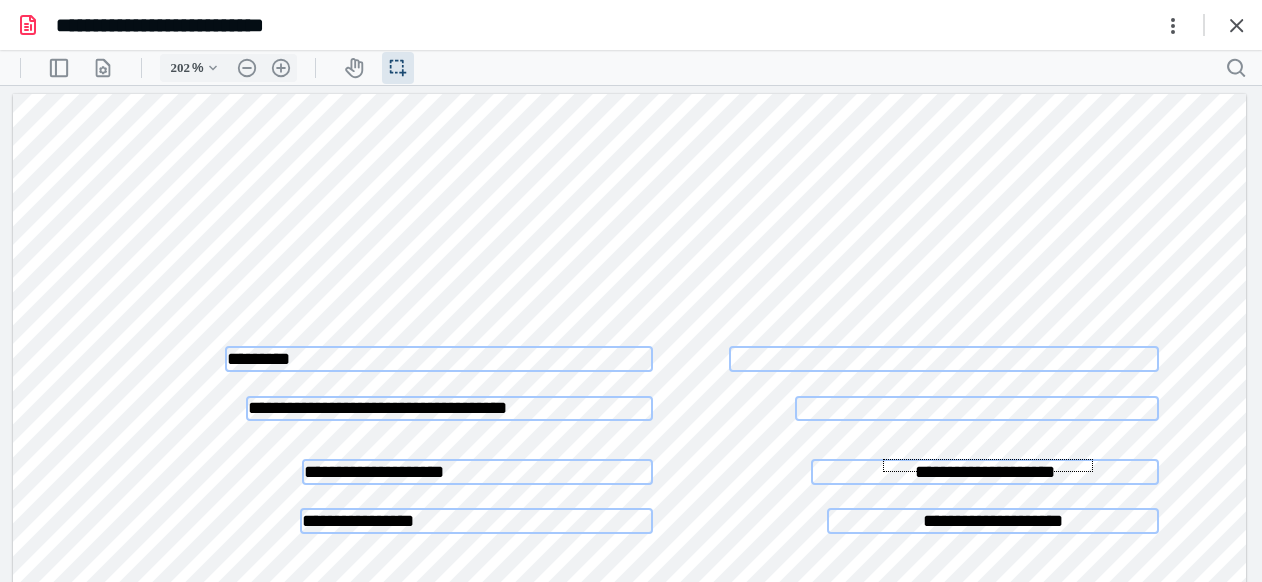 drag, startPoint x: 1093, startPoint y: 472, endPoint x: 878, endPoint y: 458, distance: 215.45534 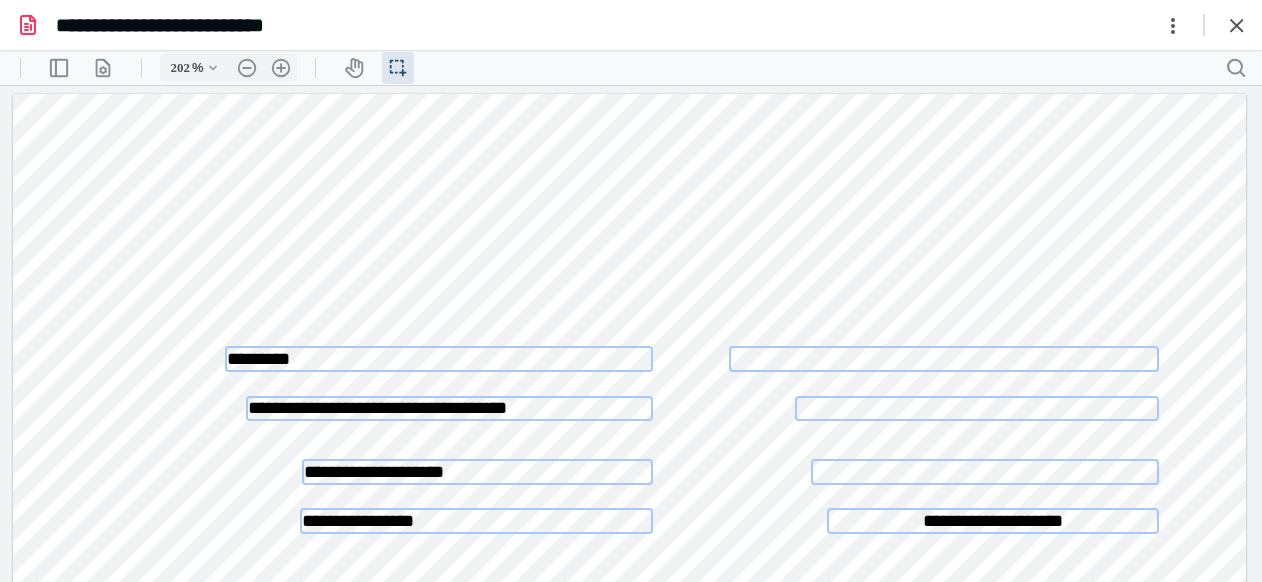 type 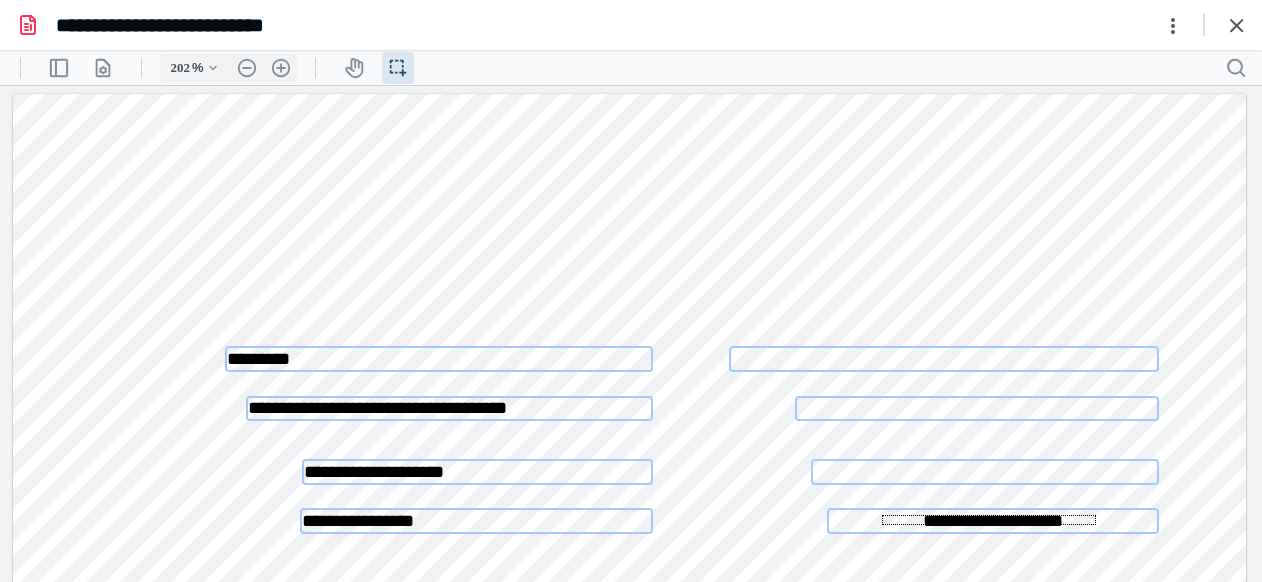 drag, startPoint x: 1096, startPoint y: 515, endPoint x: 882, endPoint y: 525, distance: 214.23352 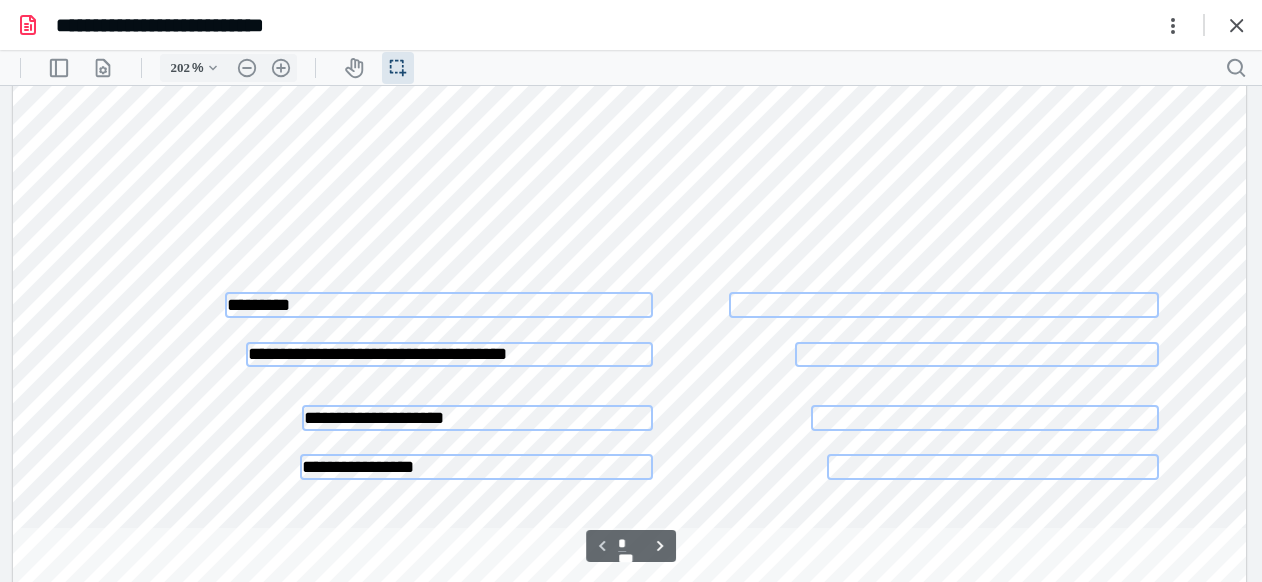 scroll, scrollTop: 300, scrollLeft: 0, axis: vertical 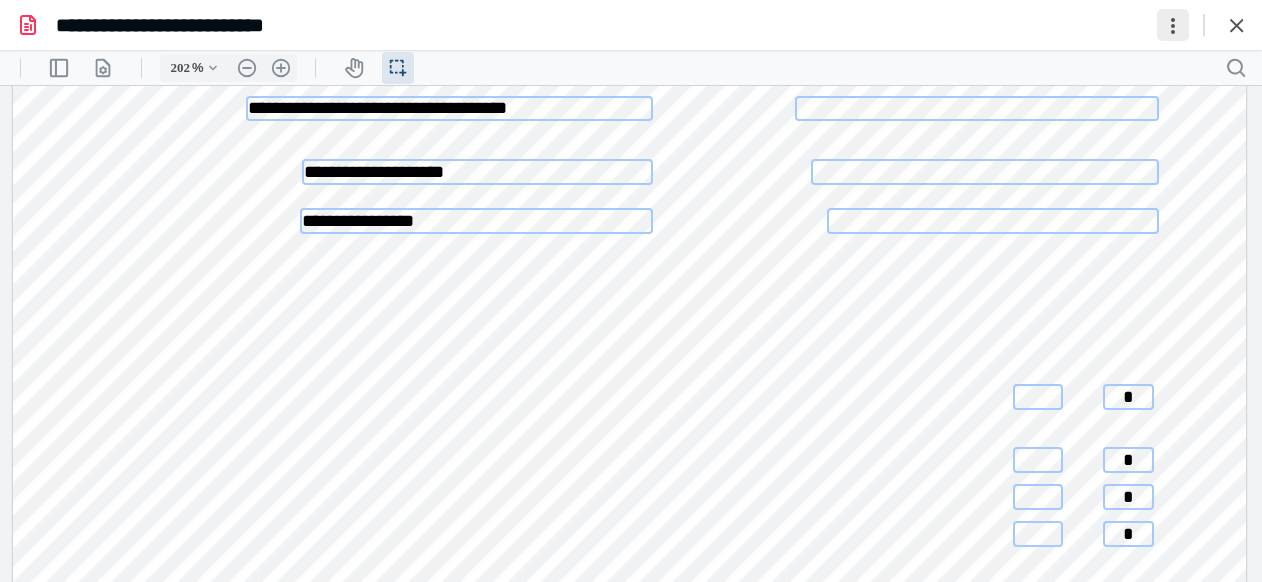 type 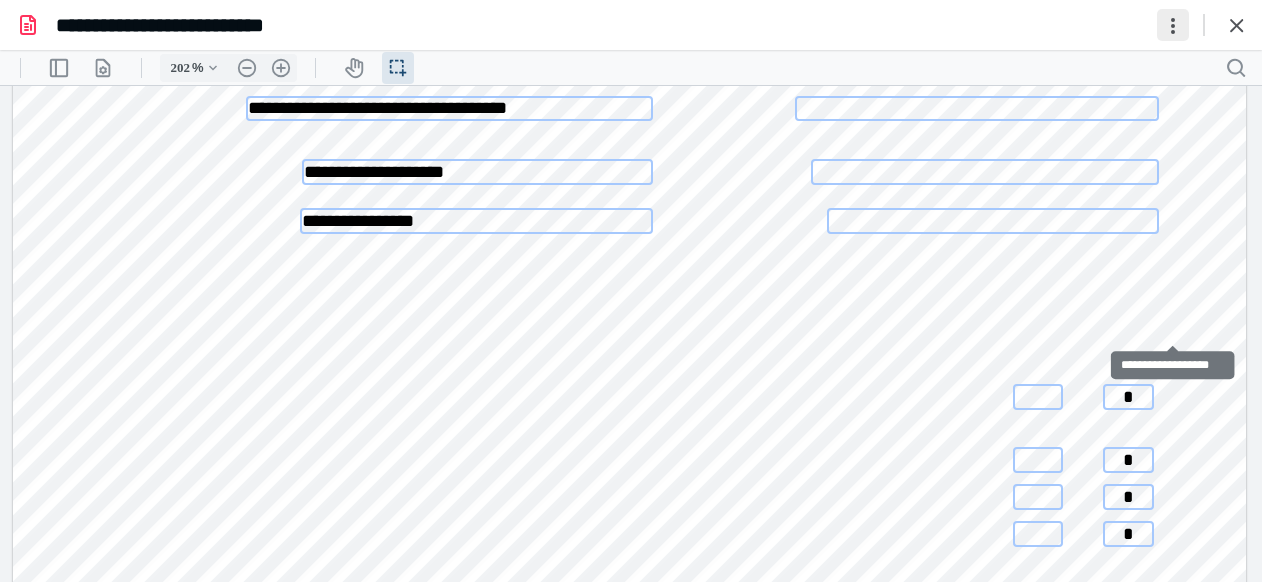 click at bounding box center (1173, 25) 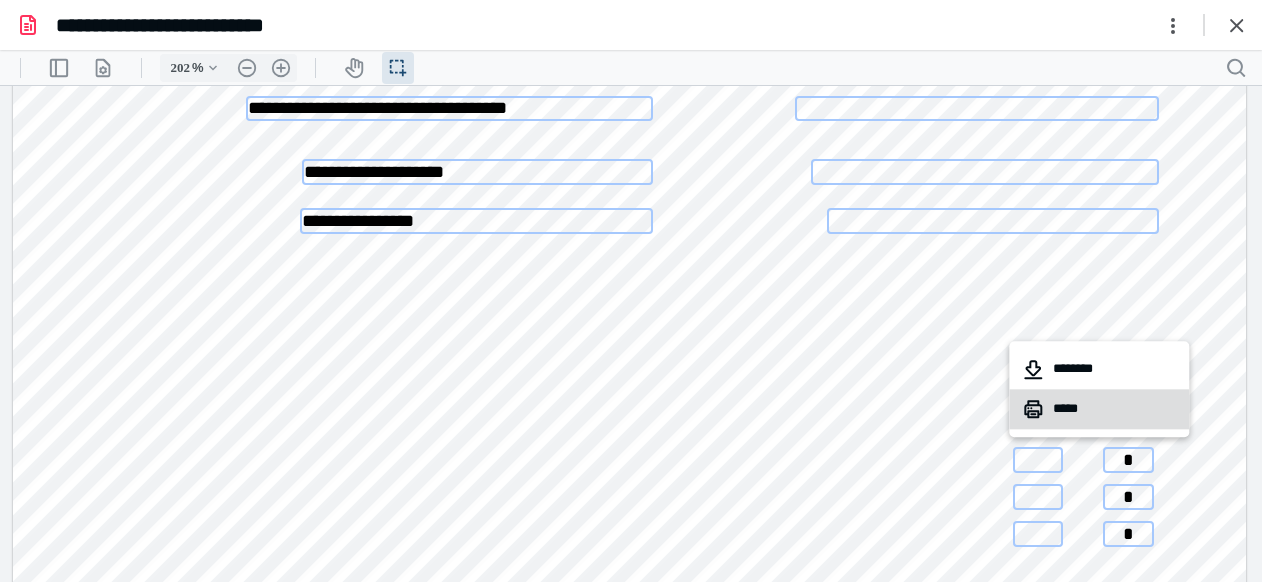 click on "*****" at bounding box center (1099, 409) 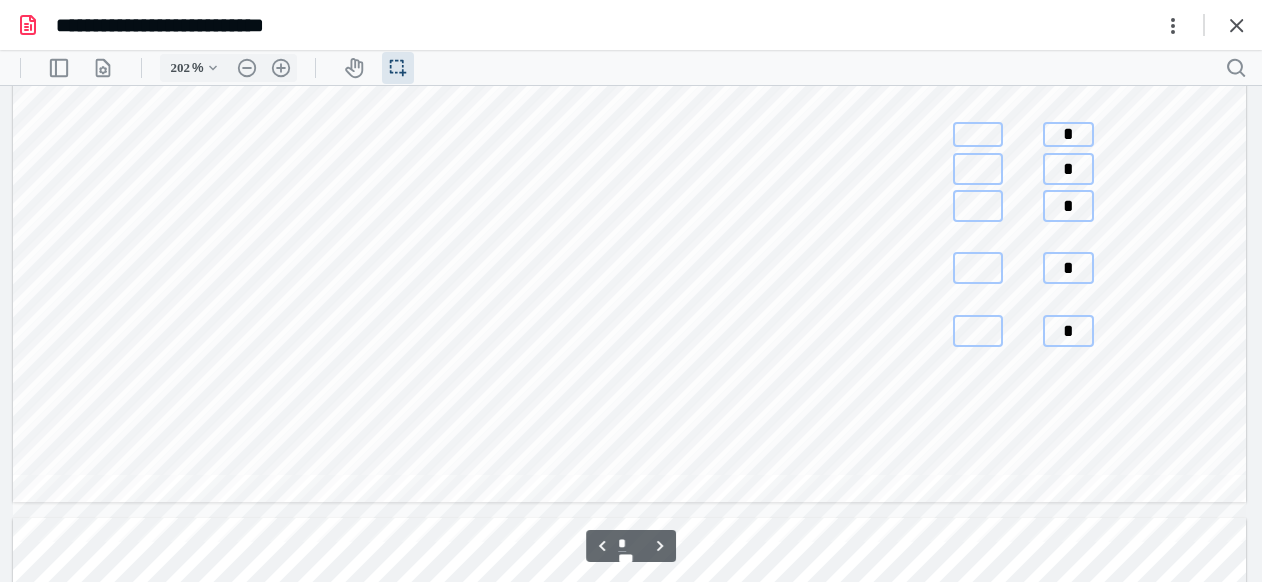 type on "*" 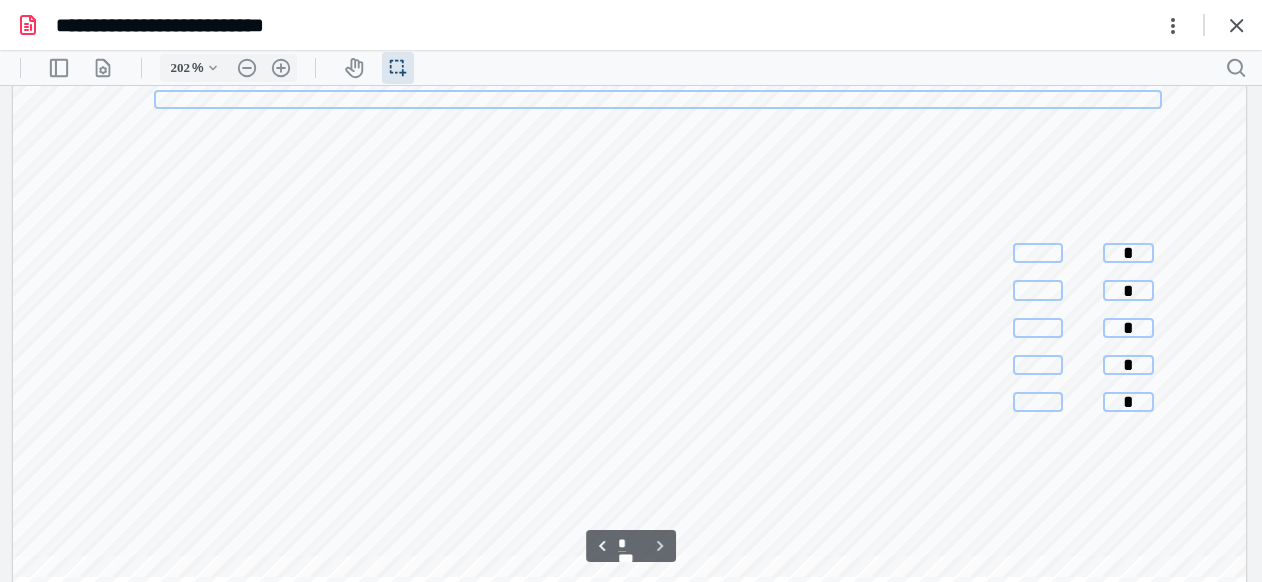 scroll, scrollTop: 4340, scrollLeft: 0, axis: vertical 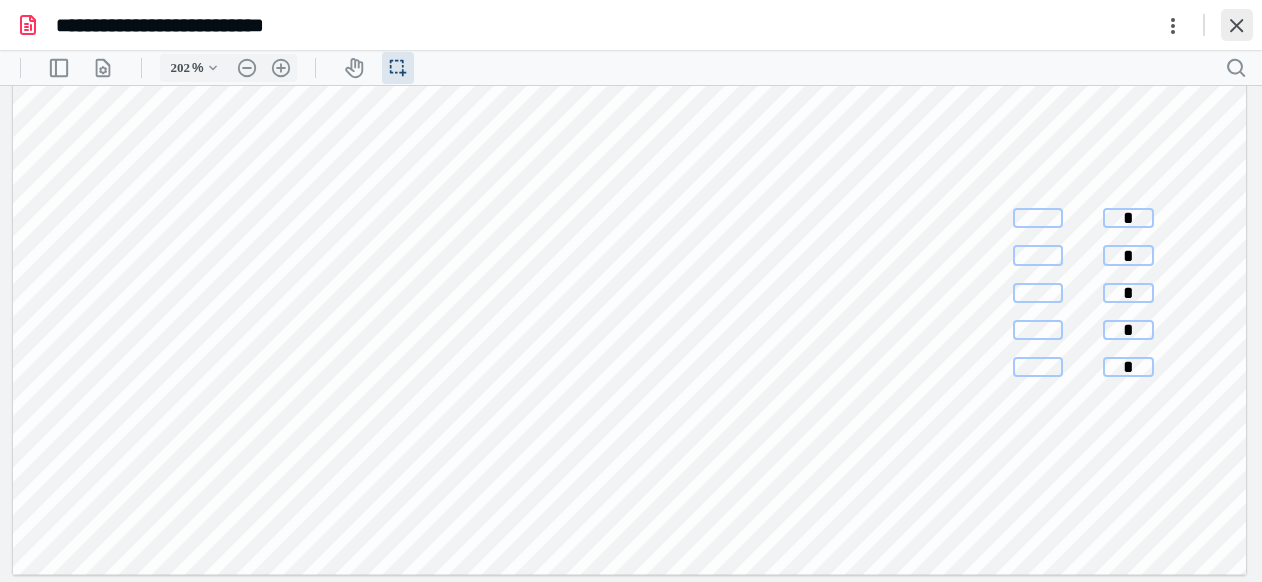 click at bounding box center (1237, 25) 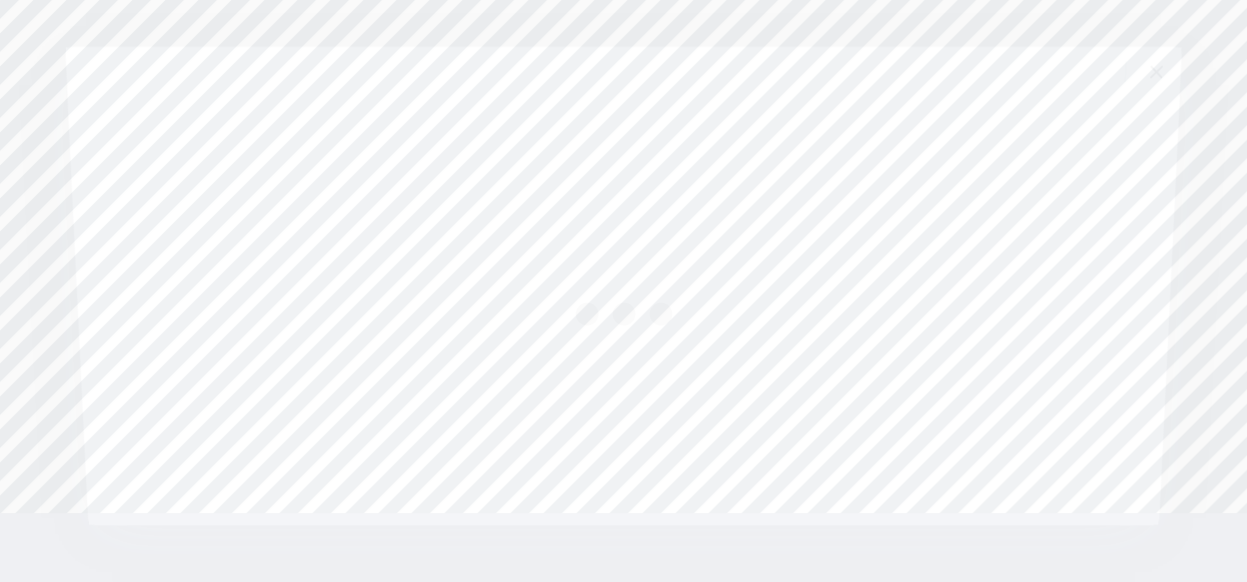 click at bounding box center [623, 309] 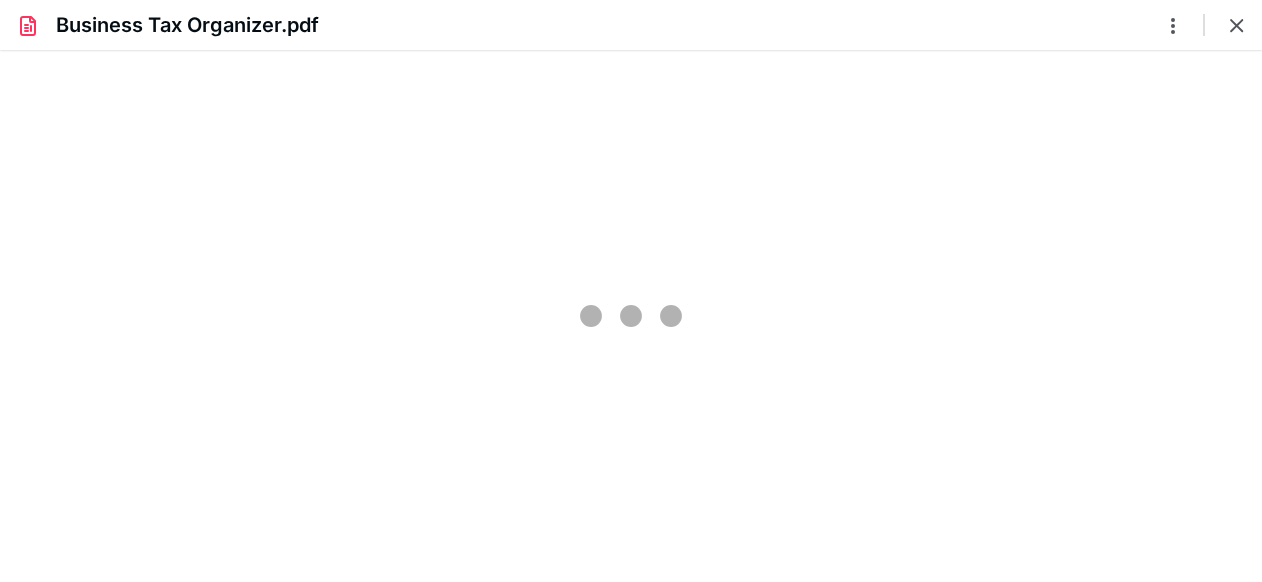 scroll, scrollTop: 0, scrollLeft: 0, axis: both 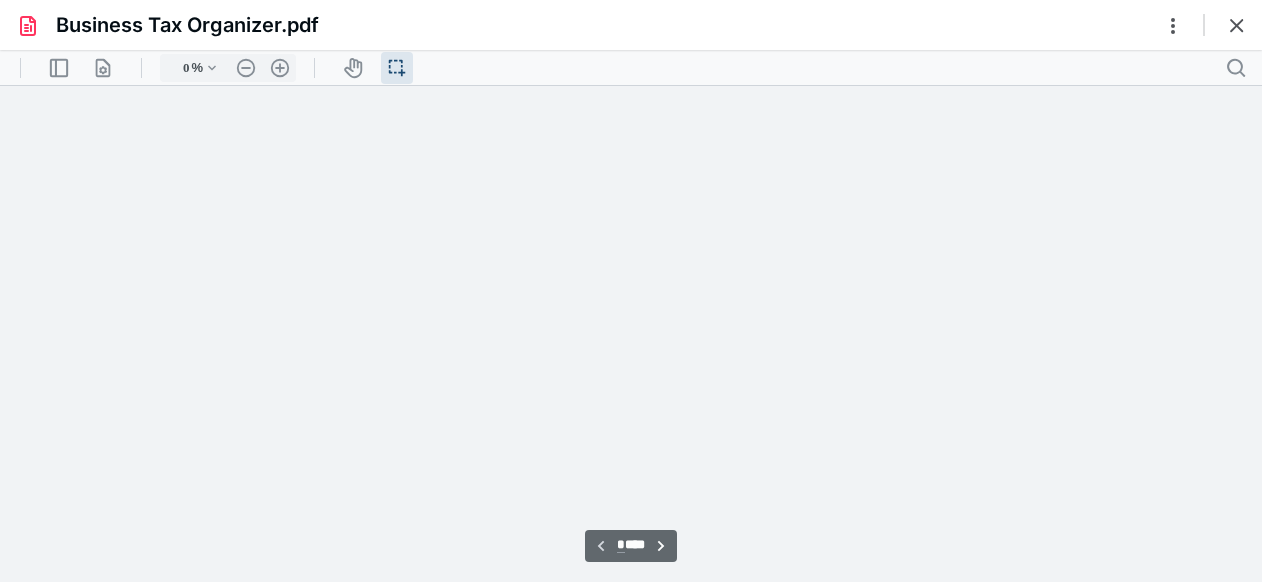 type on "202" 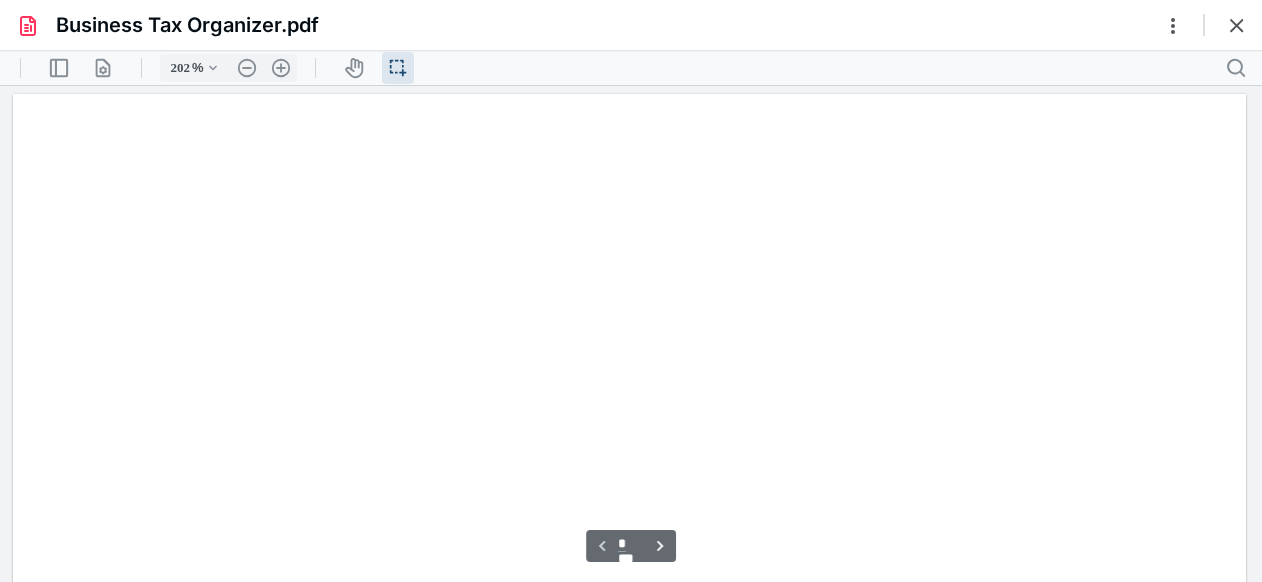 scroll, scrollTop: 44, scrollLeft: 0, axis: vertical 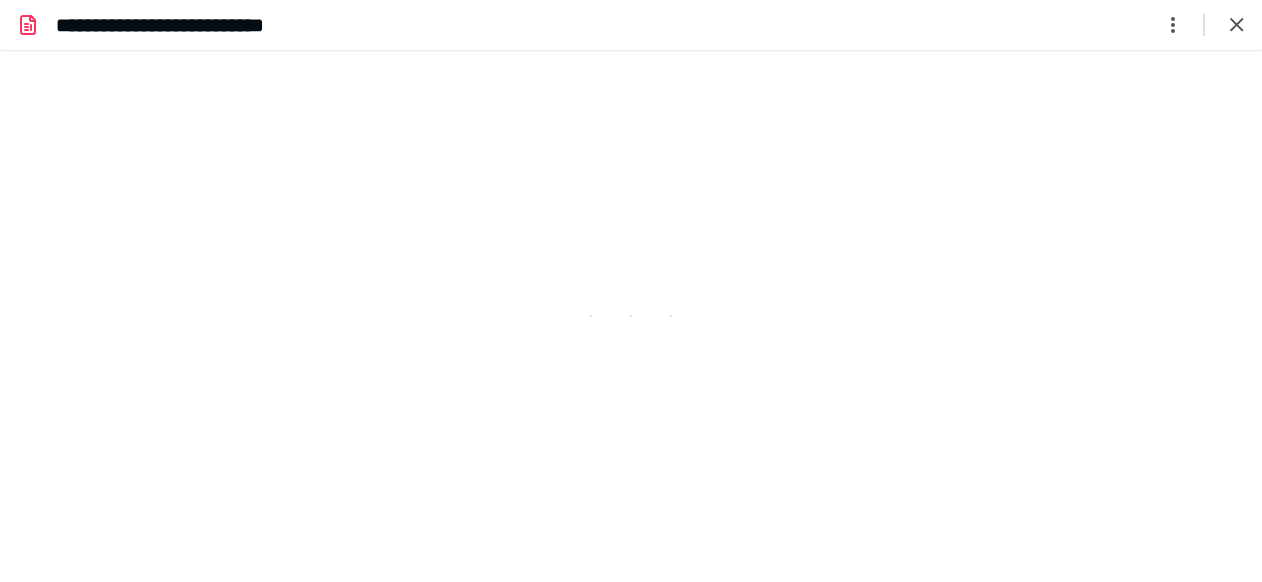 type on "202" 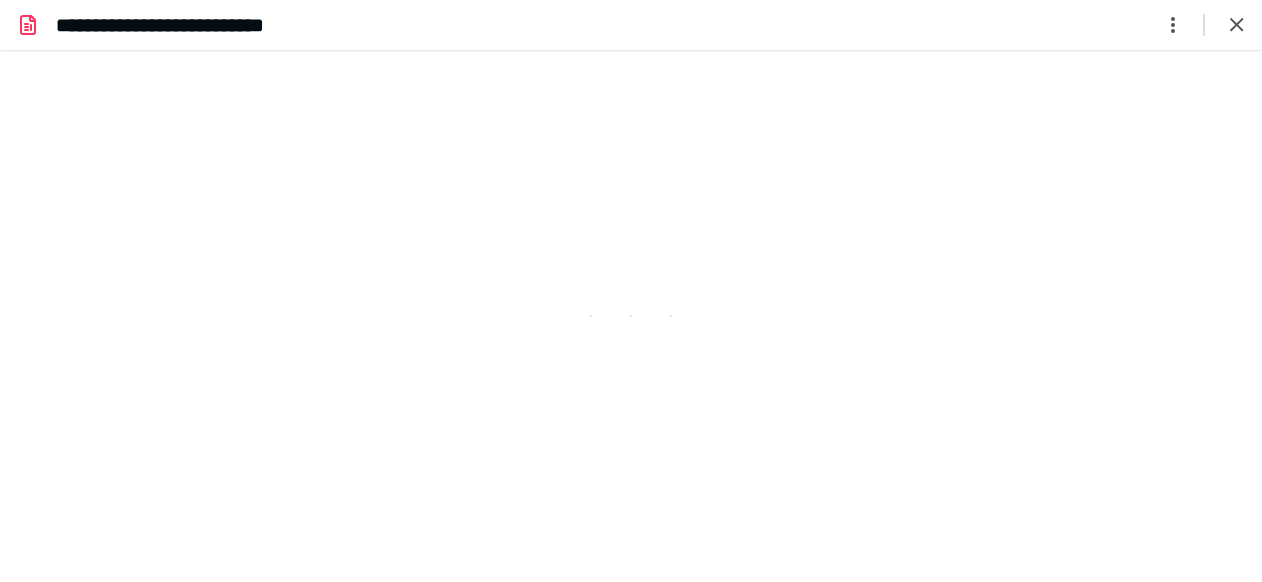 scroll, scrollTop: 44, scrollLeft: 0, axis: vertical 